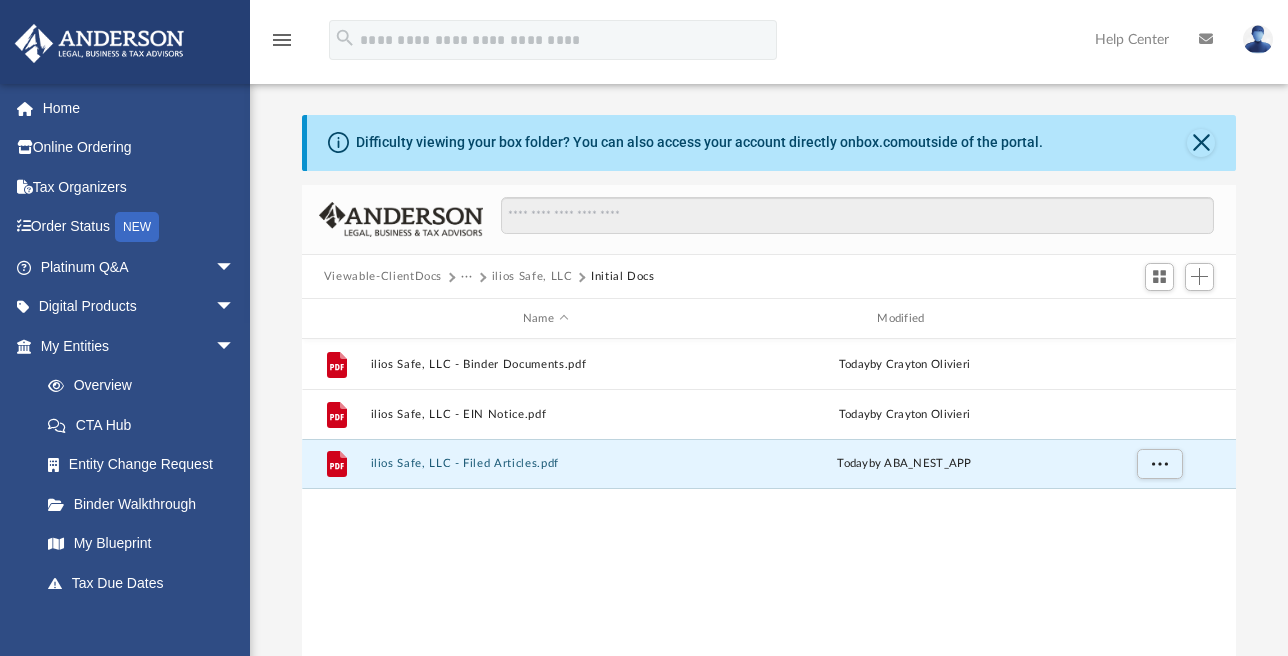 scroll, scrollTop: 200, scrollLeft: 0, axis: vertical 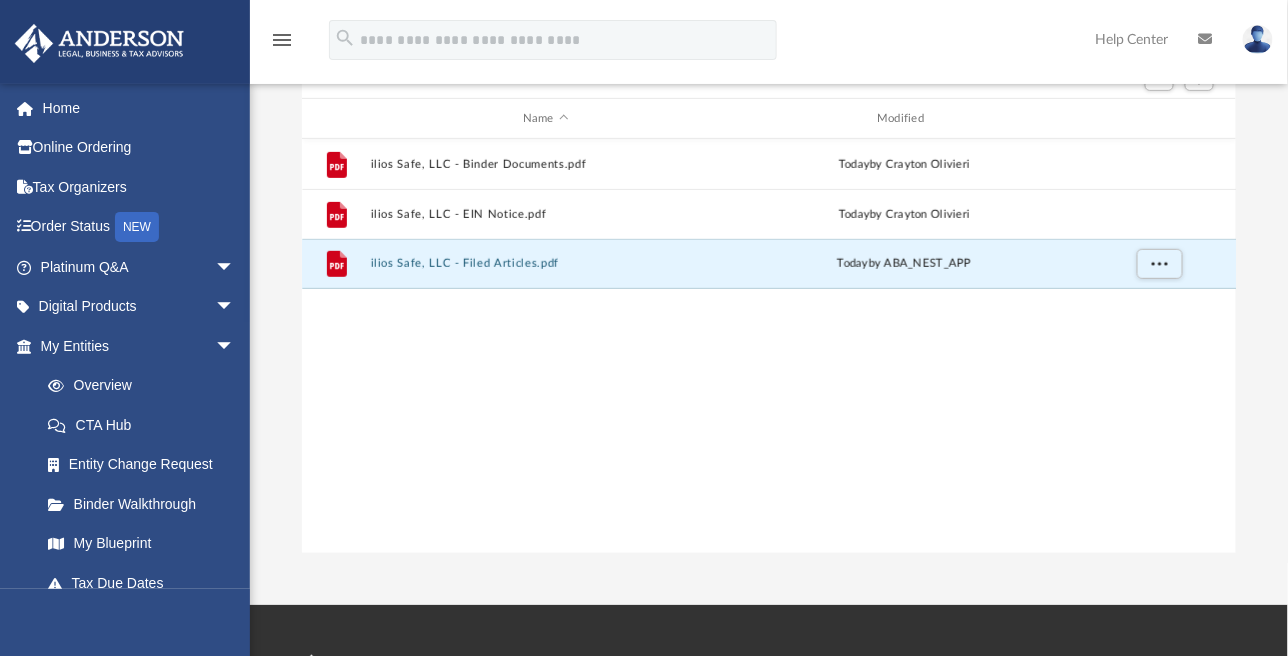 drag, startPoint x: 585, startPoint y: 496, endPoint x: 586, endPoint y: 455, distance: 41.01219 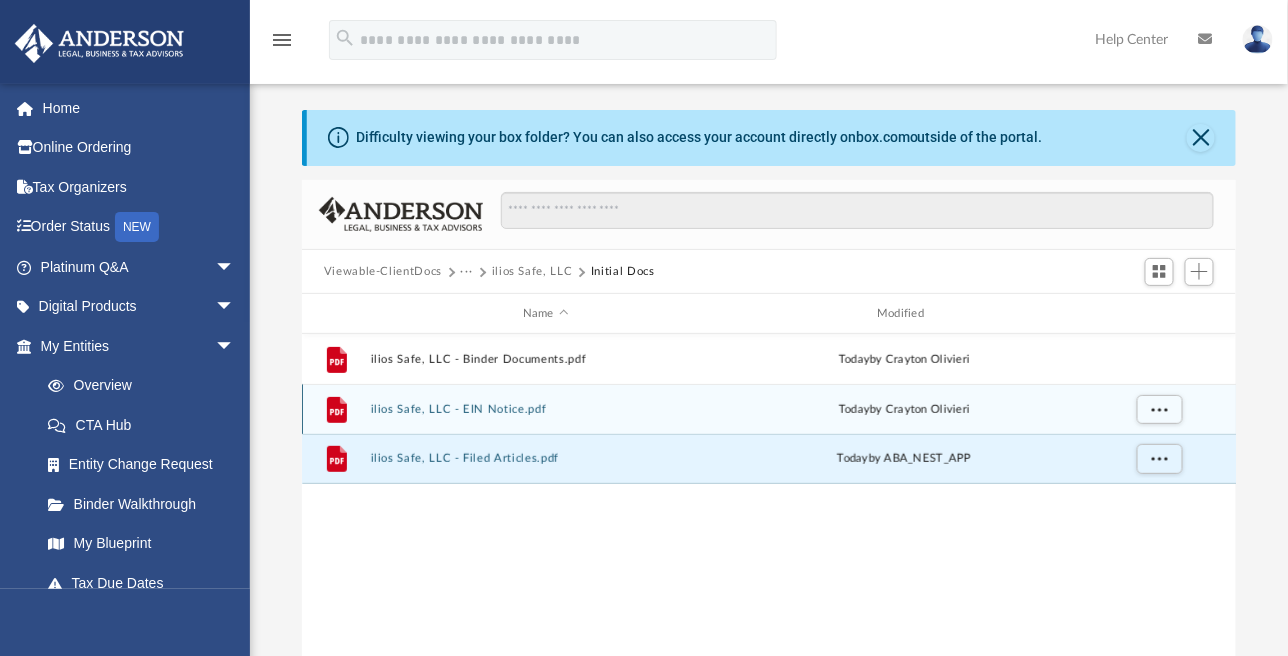scroll, scrollTop: 0, scrollLeft: 0, axis: both 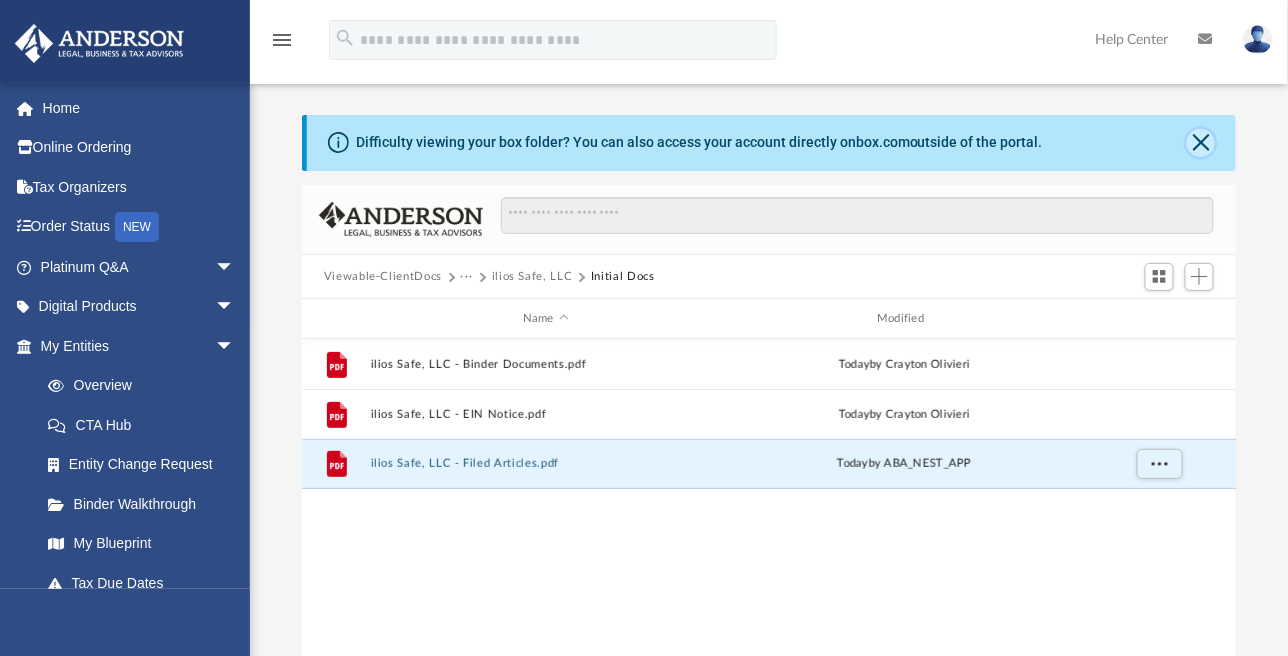 click 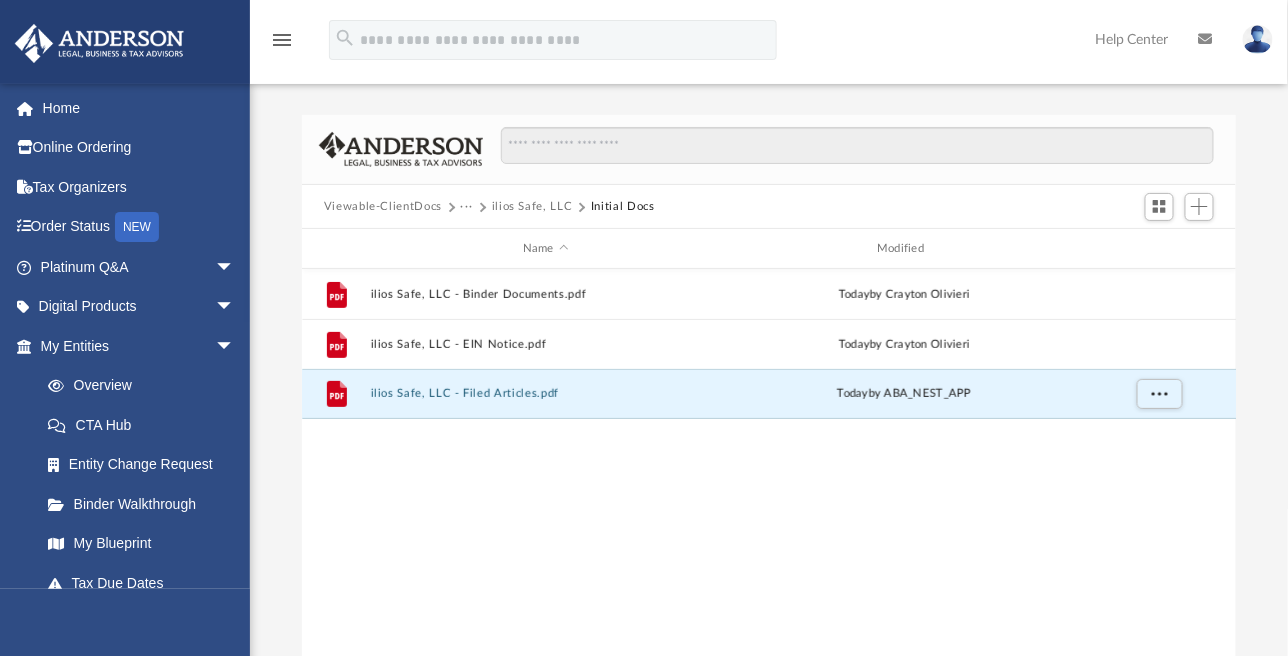 click on "ilios Safe, LLC" at bounding box center (532, 207) 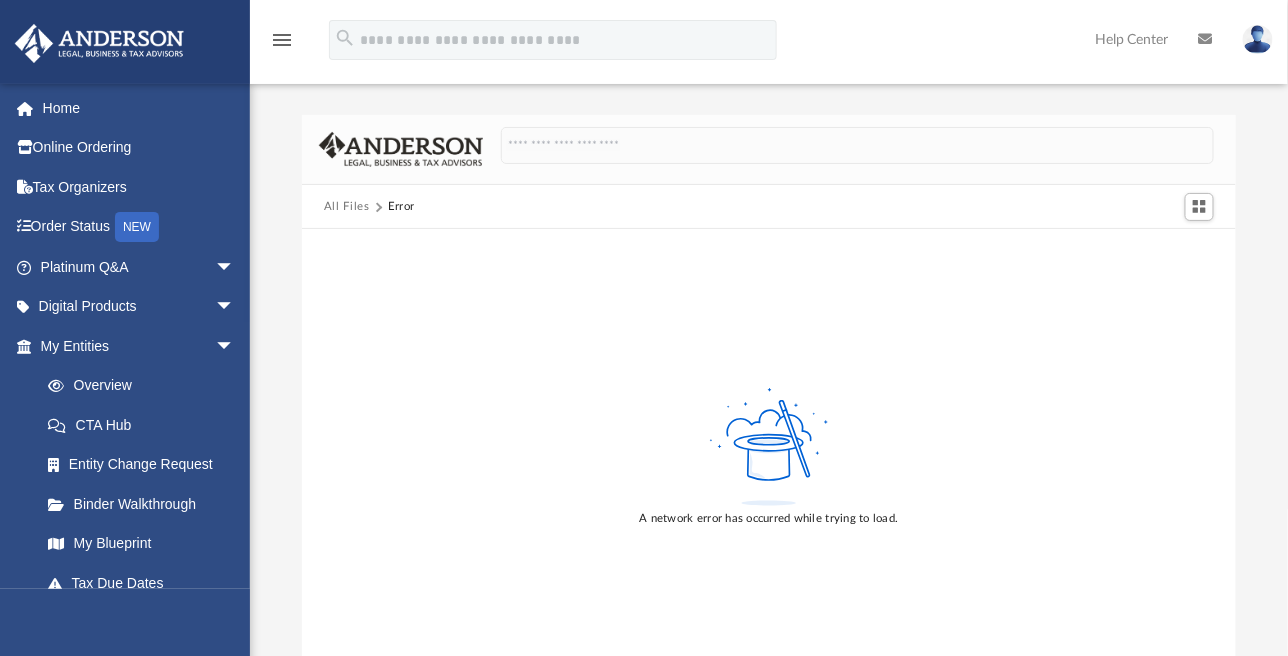 click on "All Files" at bounding box center (347, 207) 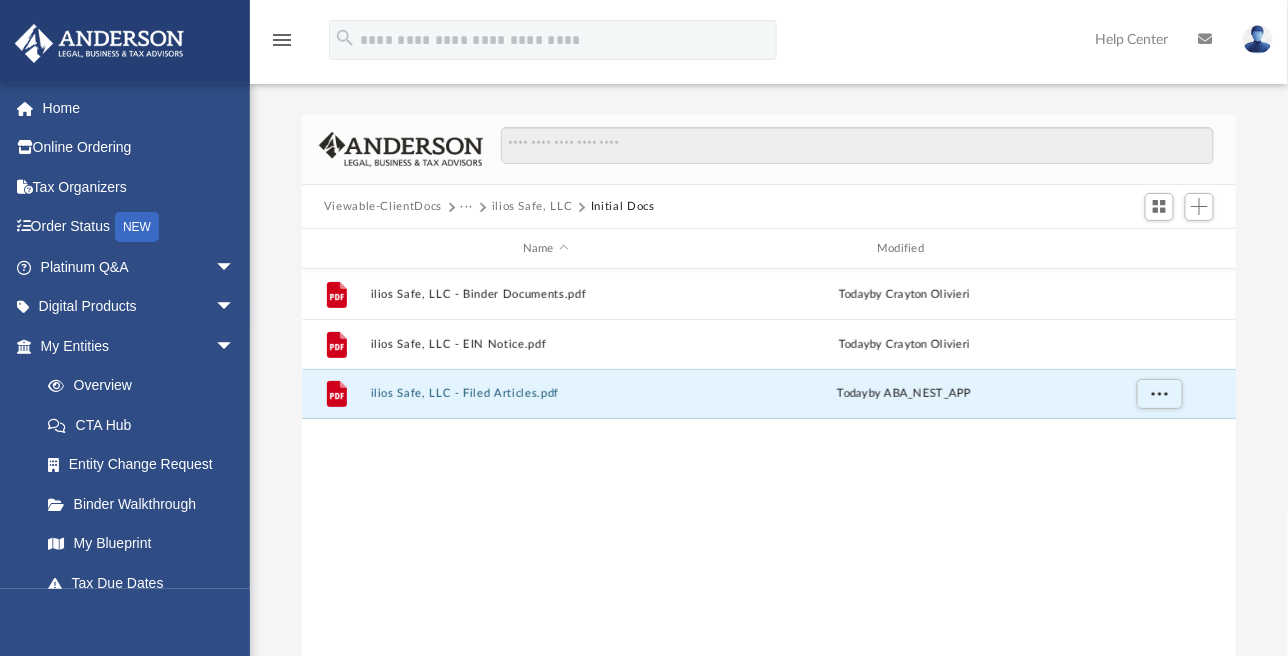 scroll, scrollTop: 16, scrollLeft: 16, axis: both 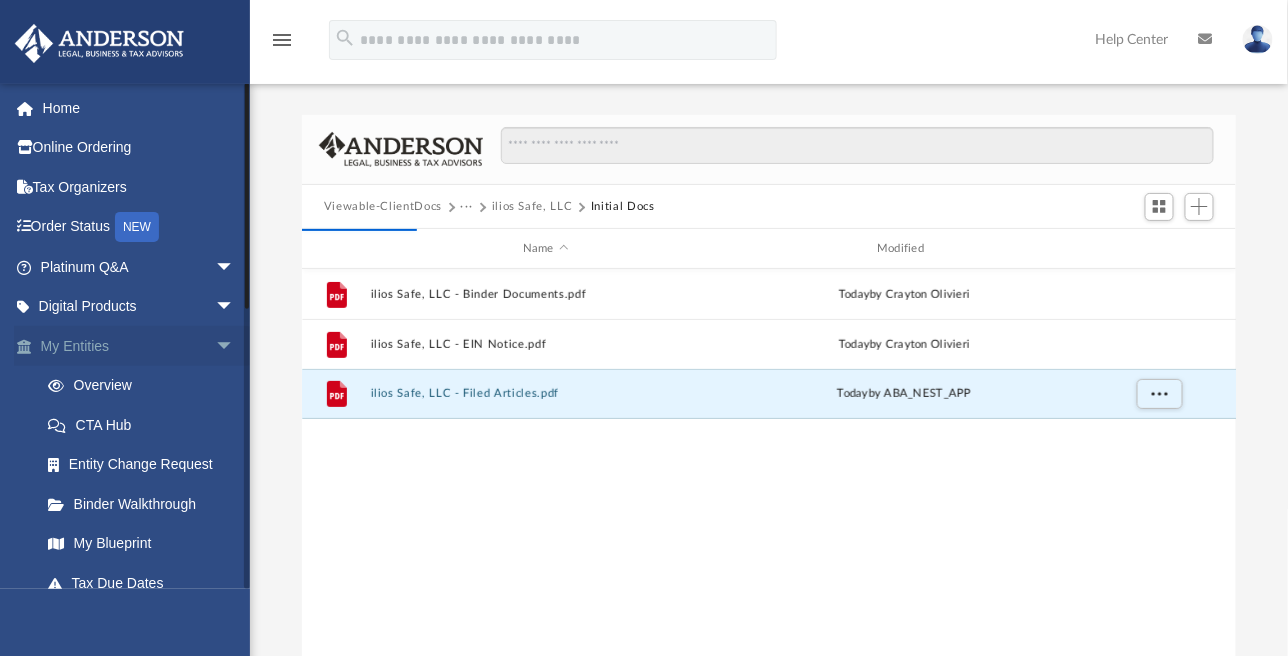 click on "My Entities arrow_drop_down" at bounding box center (139, 346) 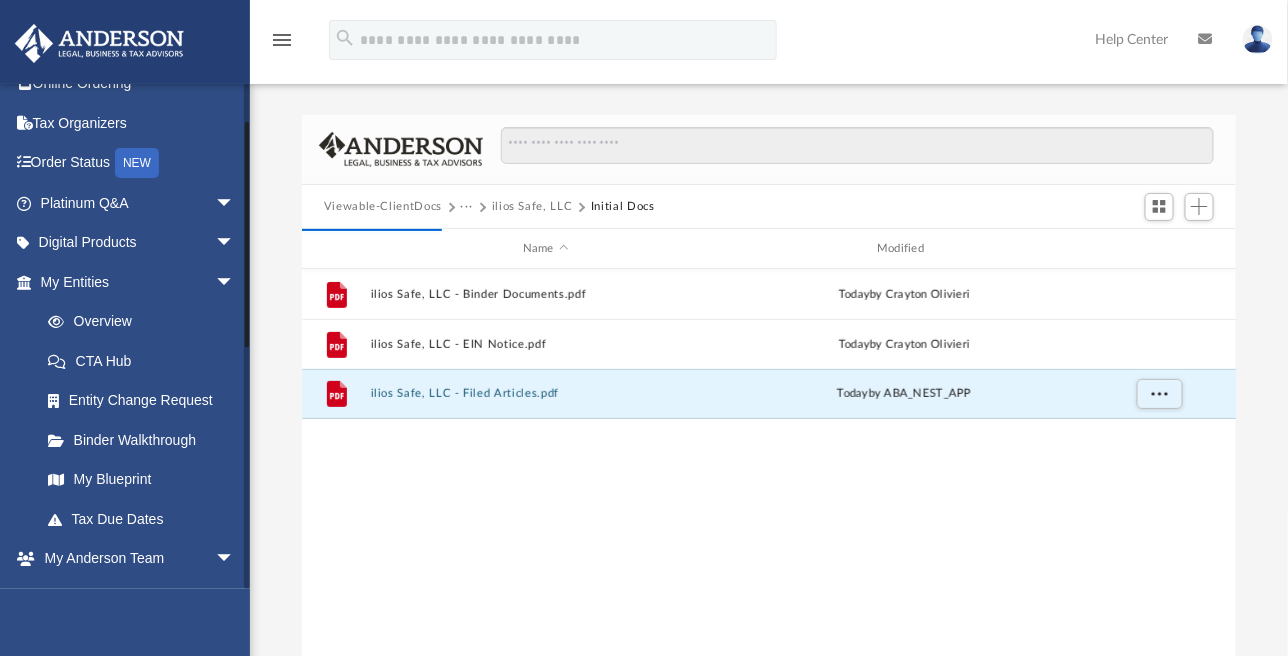 scroll, scrollTop: 300, scrollLeft: 0, axis: vertical 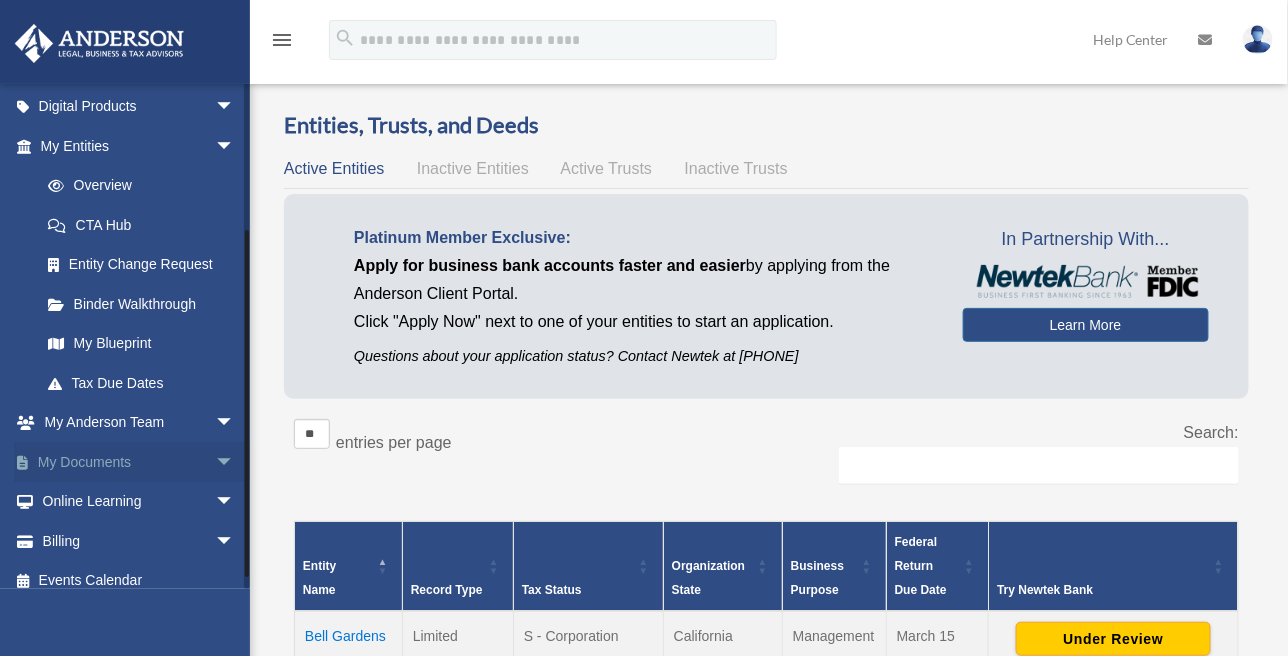 click on "My Documents arrow_drop_down" at bounding box center [139, 462] 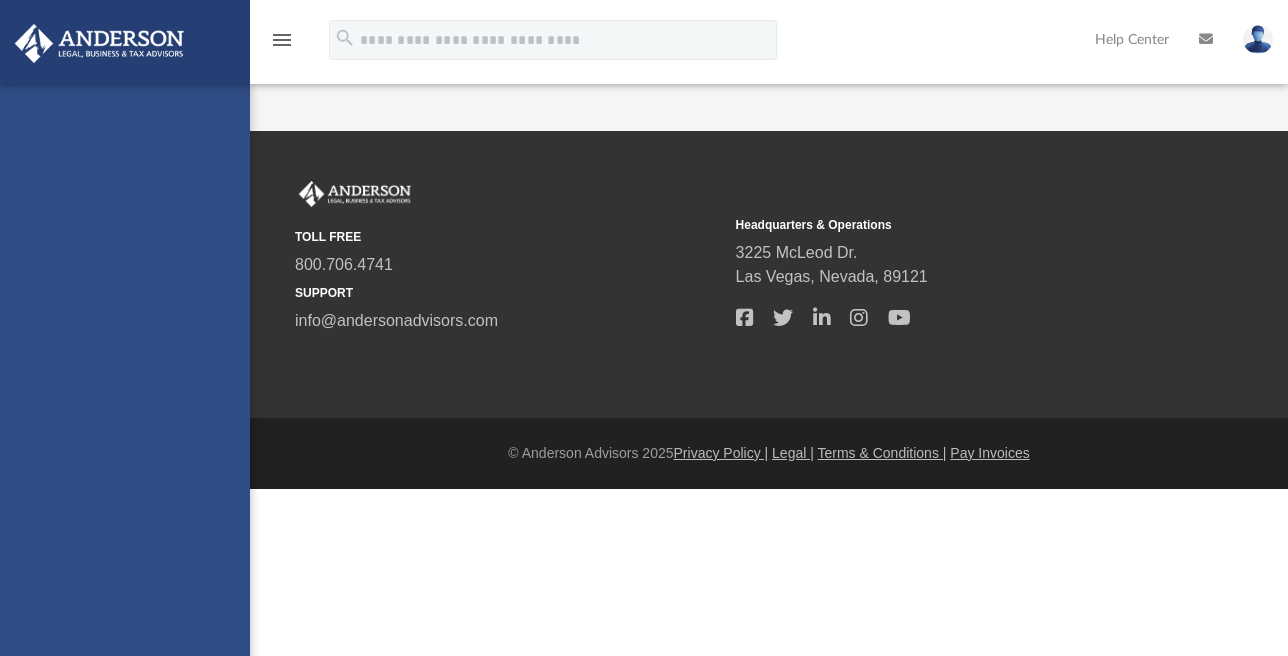 scroll, scrollTop: 0, scrollLeft: 0, axis: both 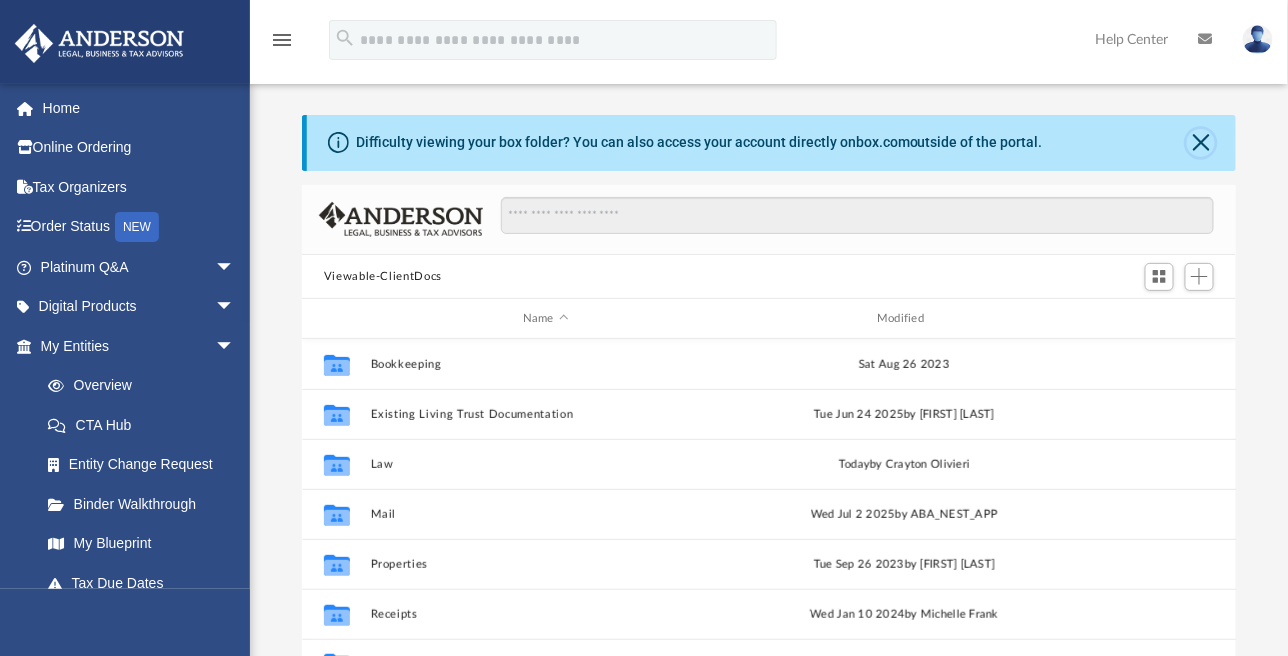 click 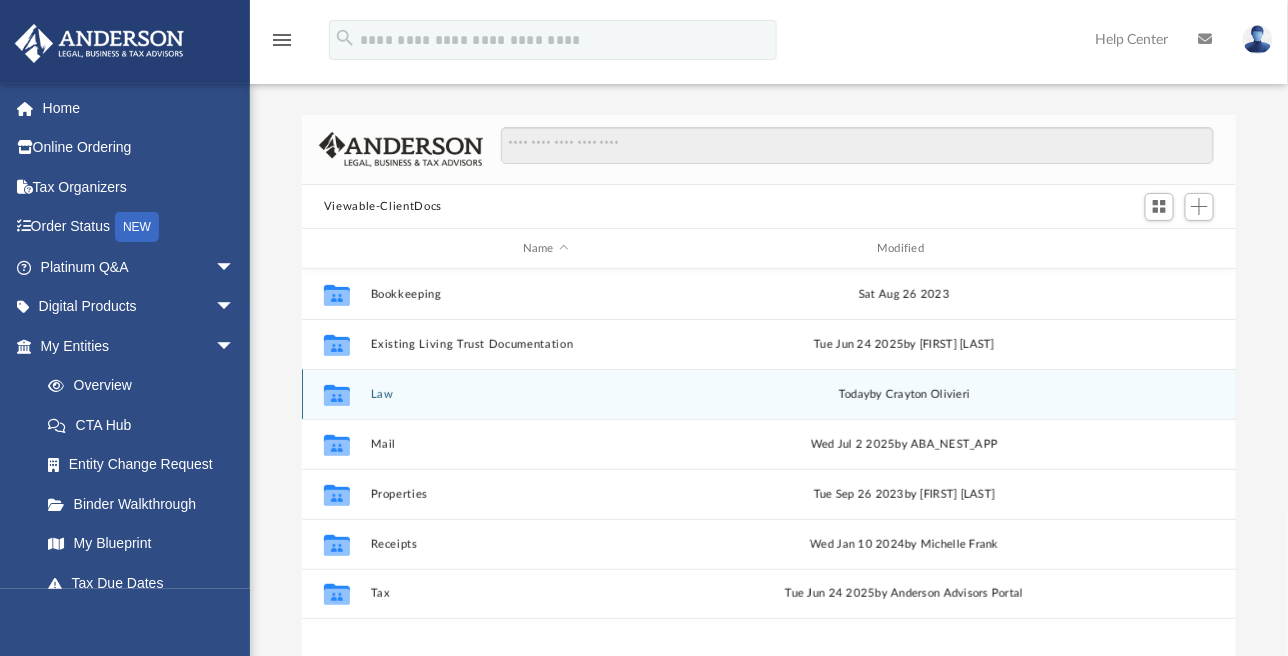 click on "Law" at bounding box center [545, 394] 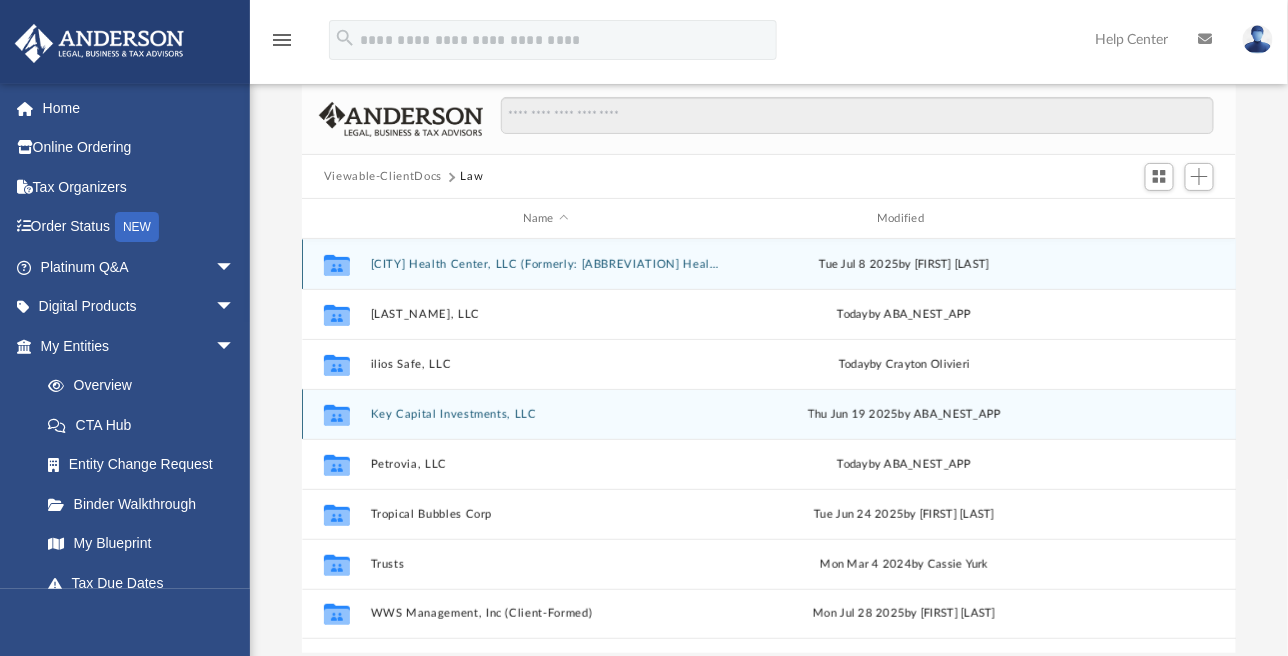 scroll, scrollTop: 100, scrollLeft: 0, axis: vertical 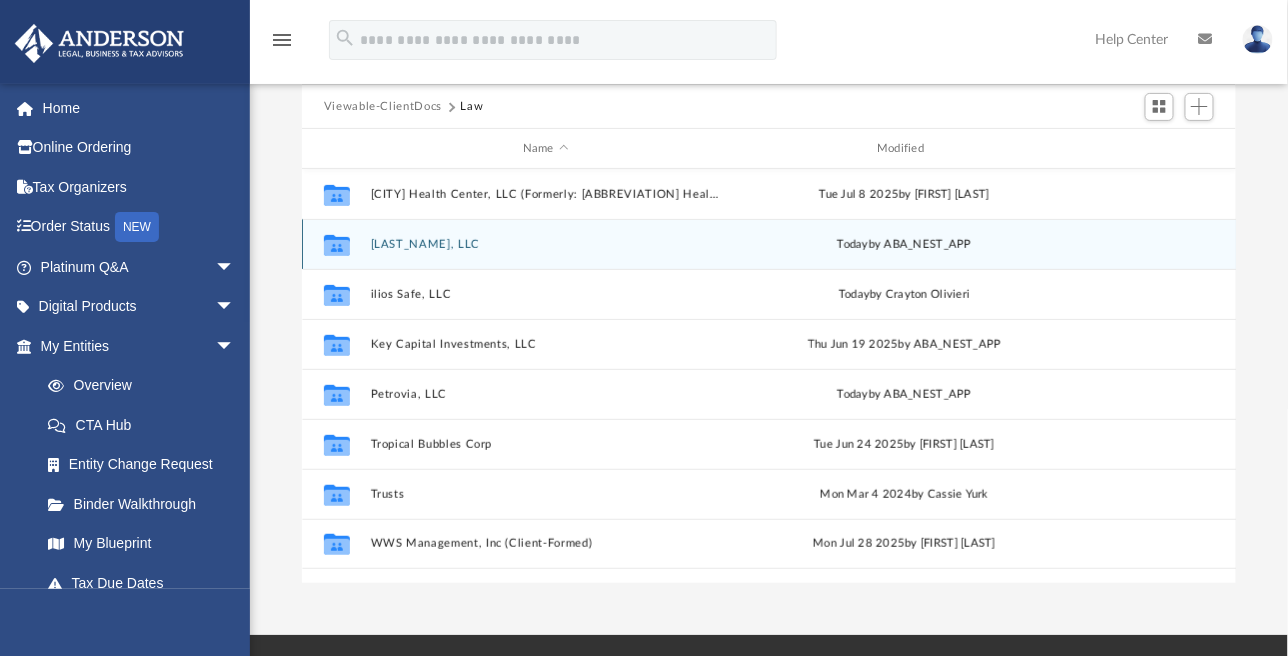 click on "Charlesworth, LLC" at bounding box center (545, 244) 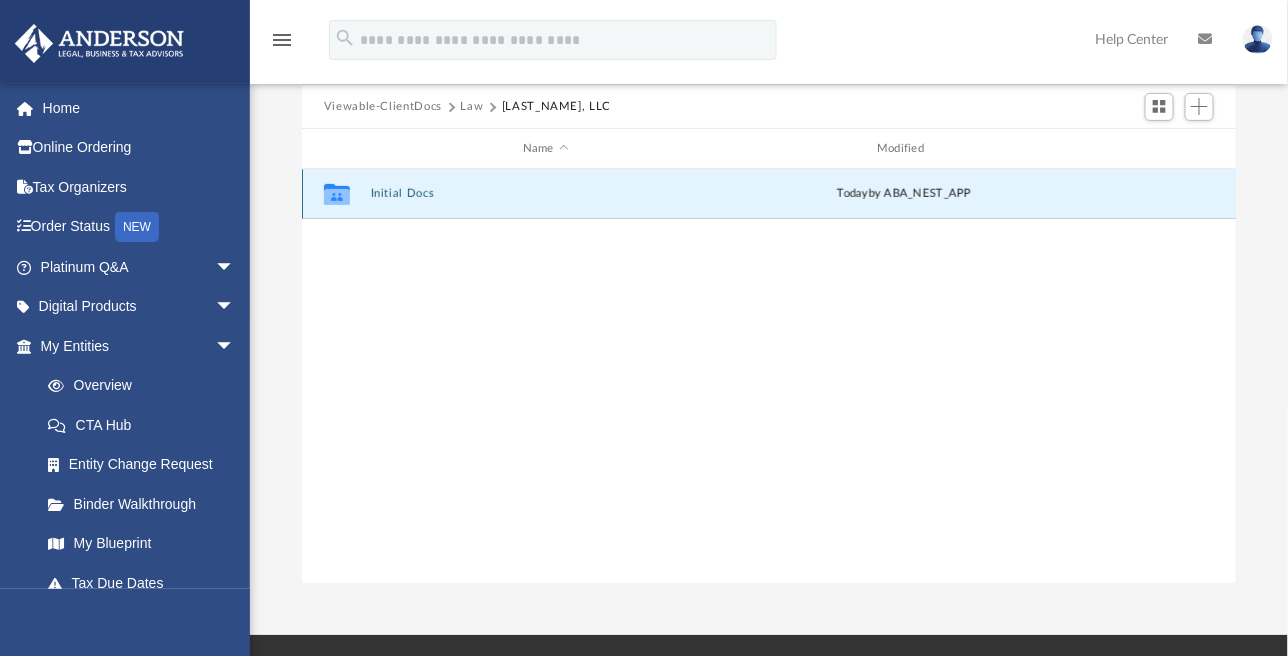 click on "Initial Docs" at bounding box center [545, 193] 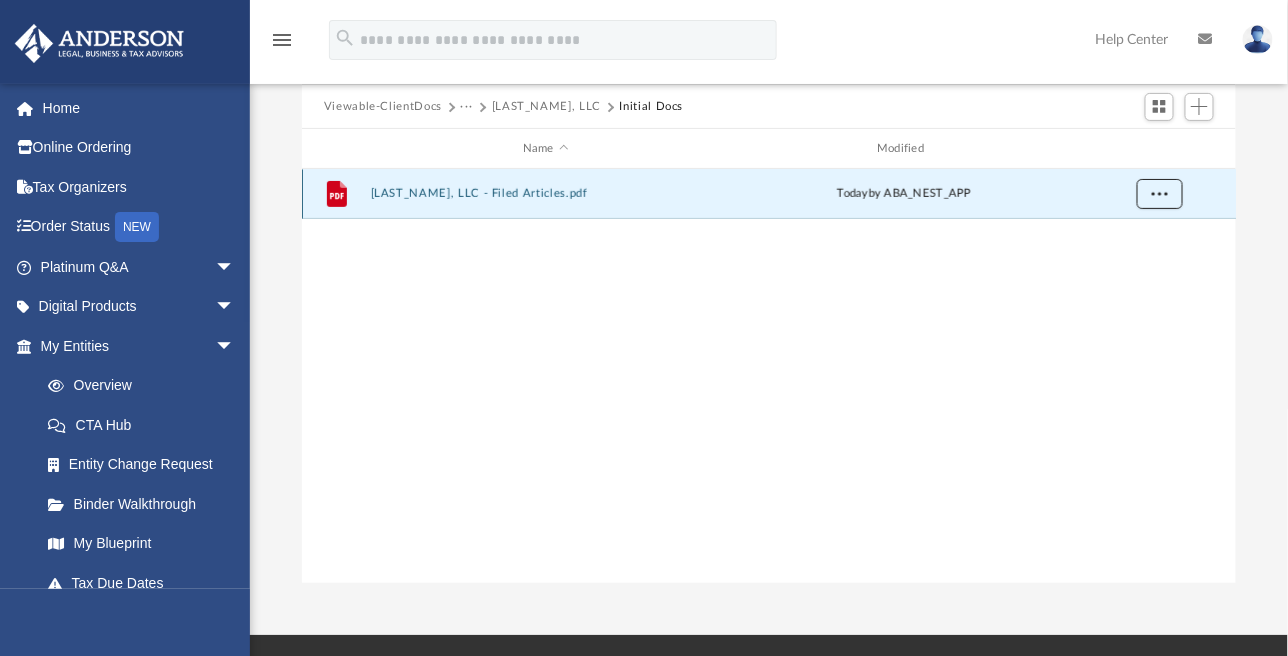 click at bounding box center [1159, 193] 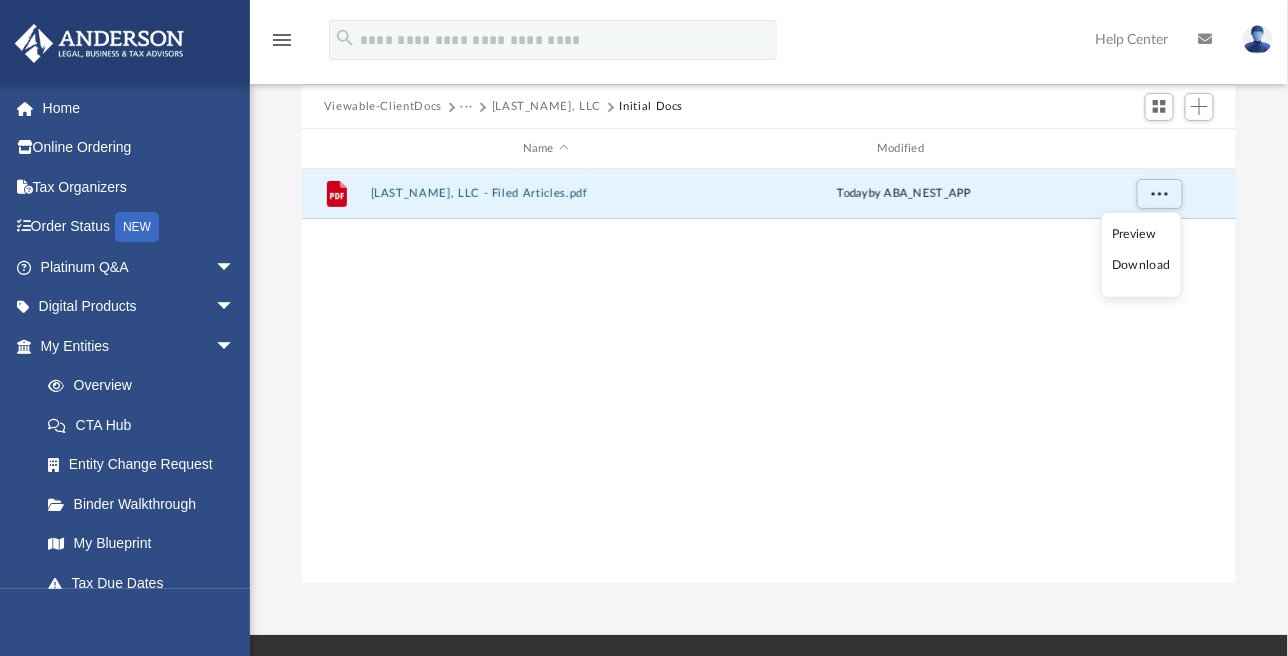 click on "Download" at bounding box center (1141, 265) 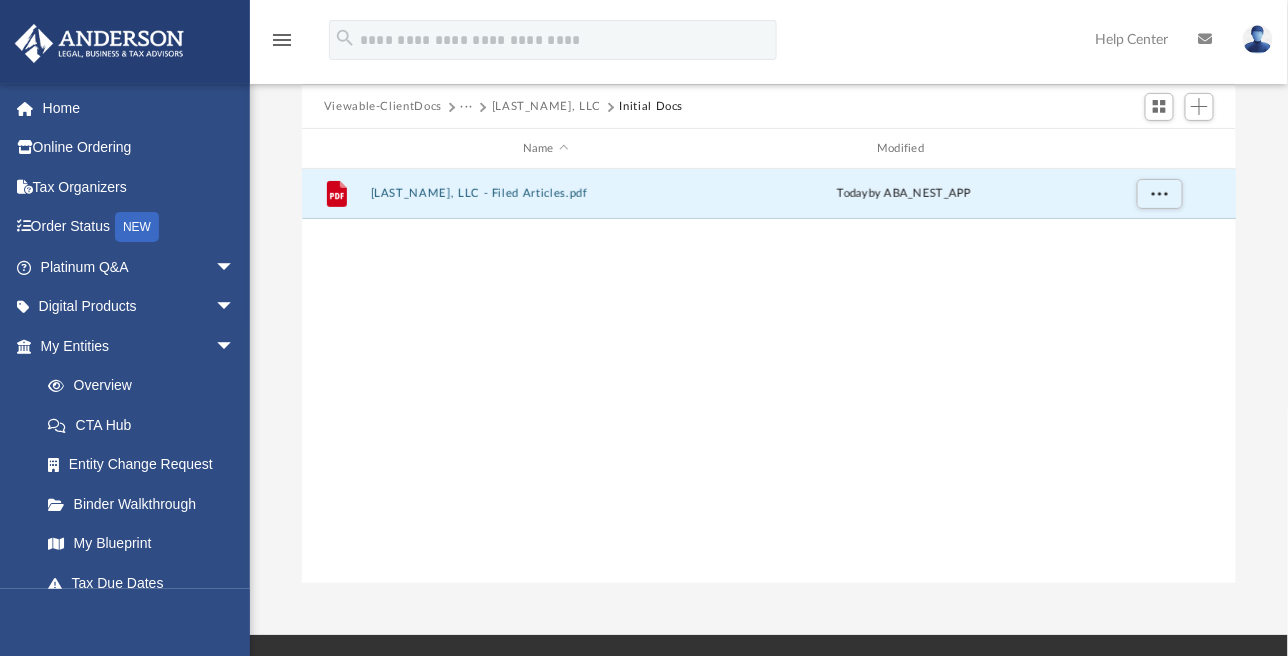 drag, startPoint x: 647, startPoint y: 379, endPoint x: 655, endPoint y: 392, distance: 15.264338 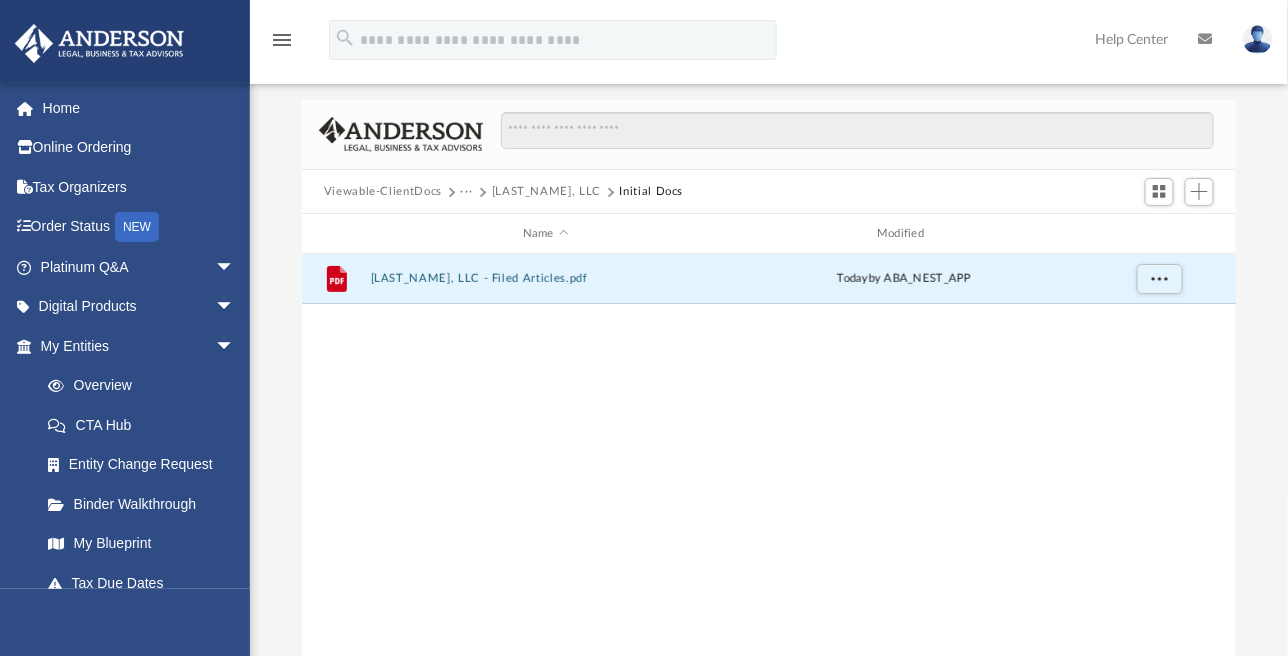 scroll, scrollTop: 0, scrollLeft: 0, axis: both 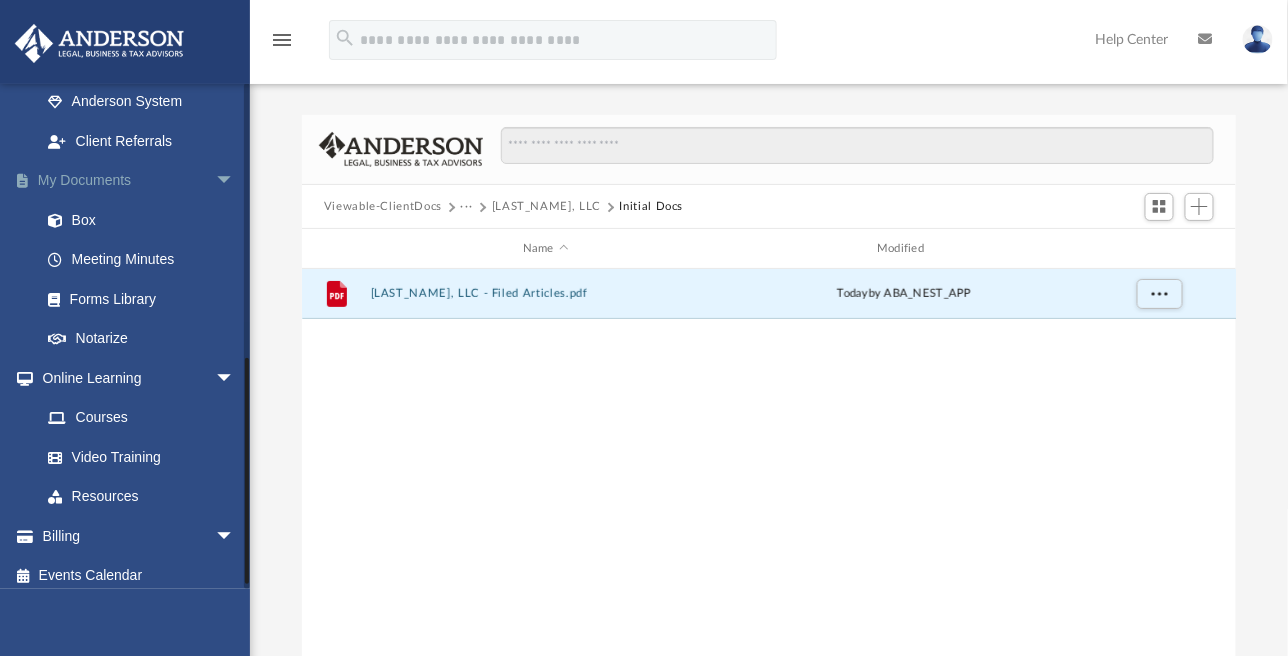 click on "My Documents arrow_drop_down" at bounding box center [139, 181] 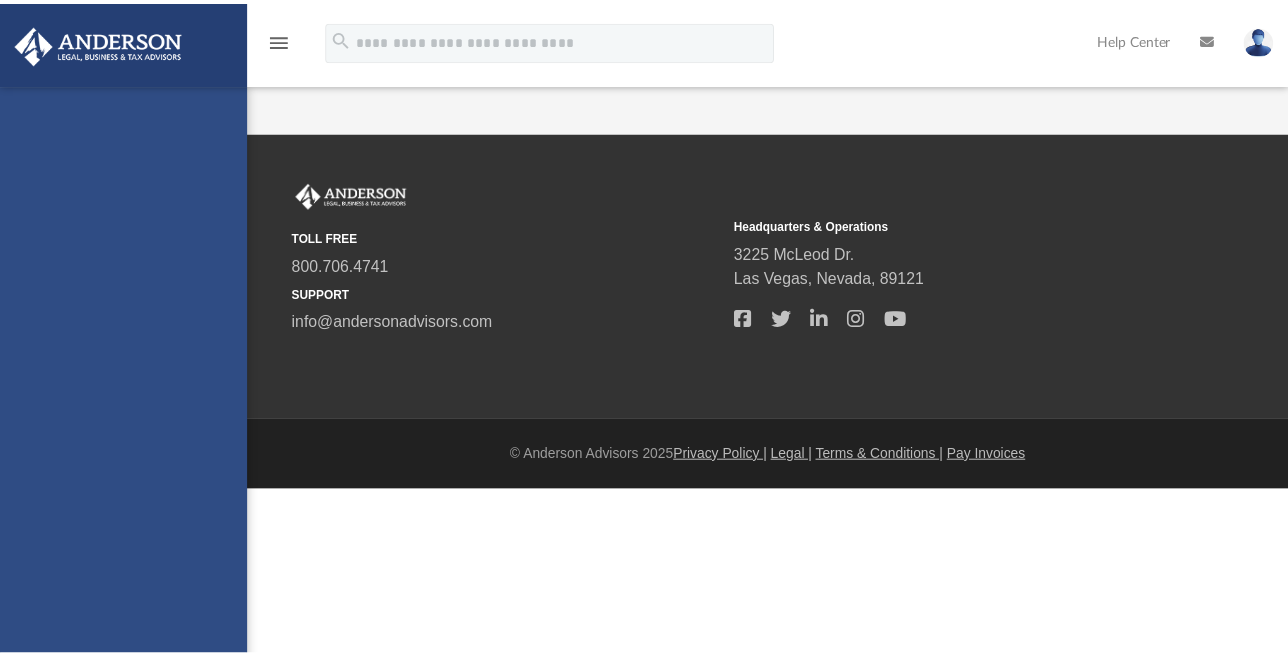 scroll, scrollTop: 0, scrollLeft: 0, axis: both 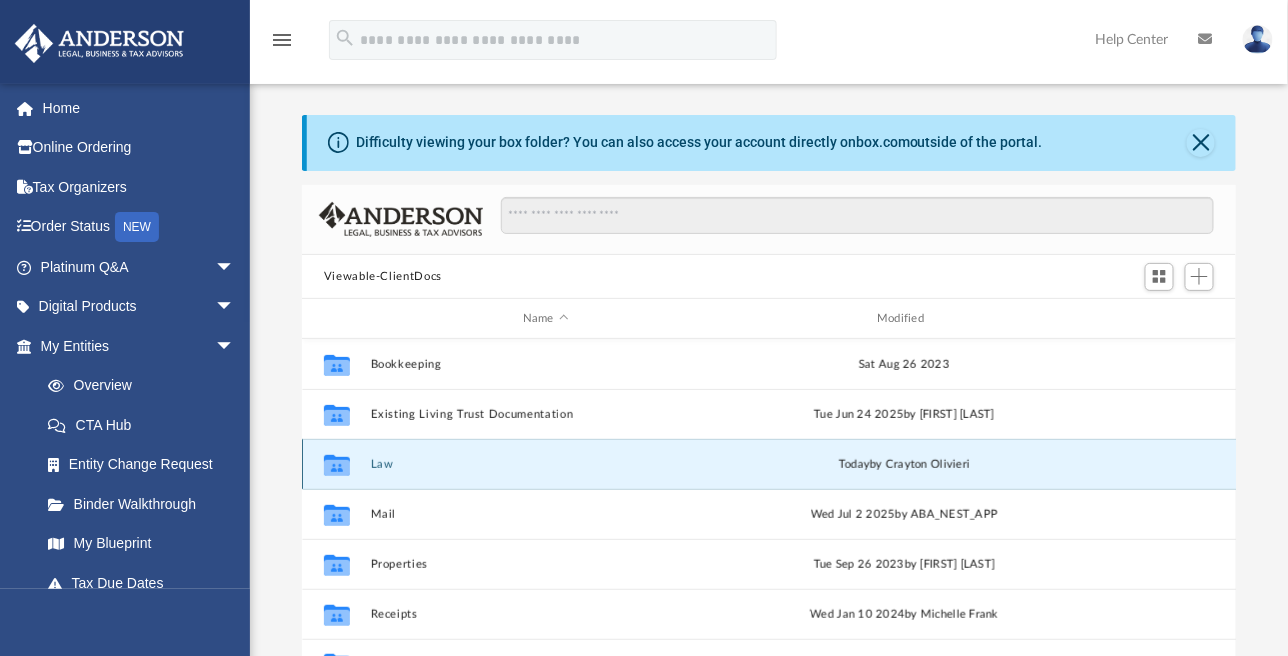 click on "Law" at bounding box center (545, 464) 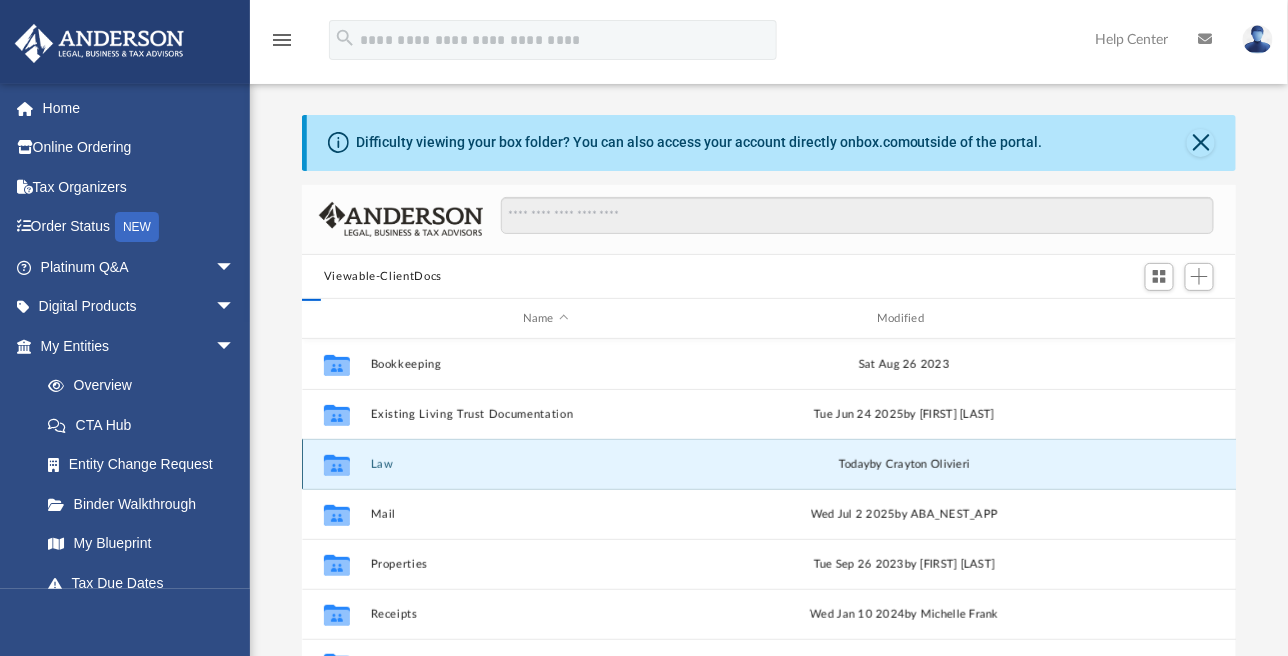 click on "Law" at bounding box center (545, 464) 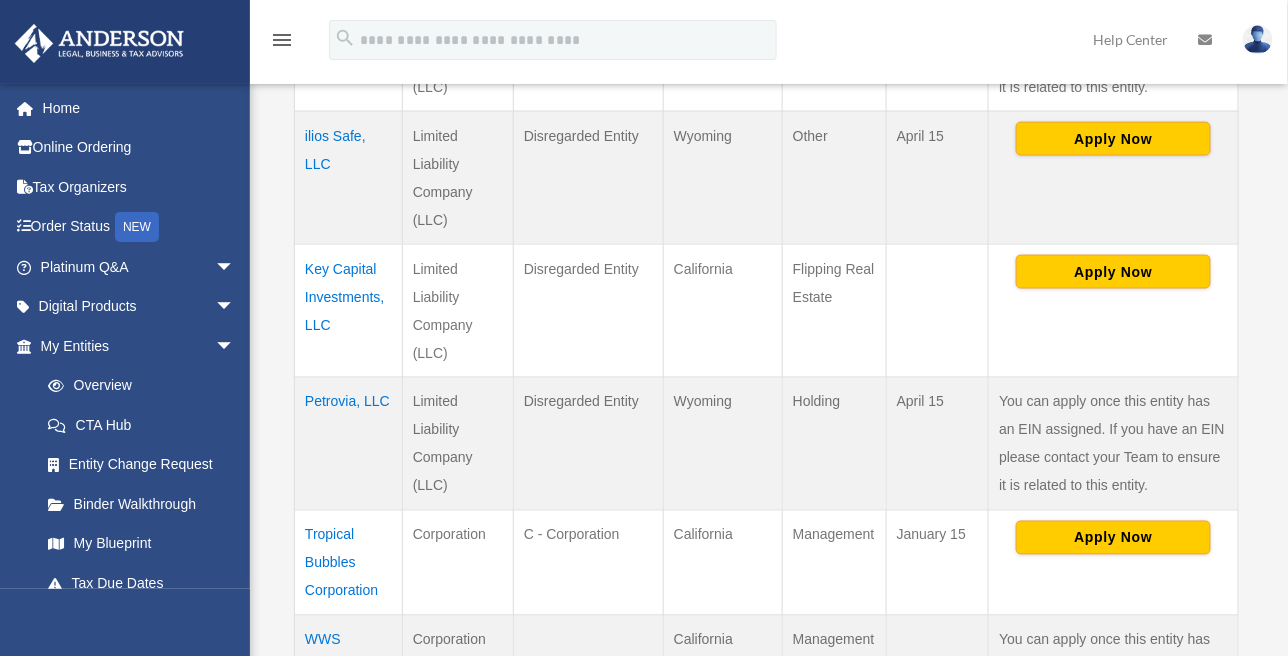 scroll, scrollTop: 800, scrollLeft: 0, axis: vertical 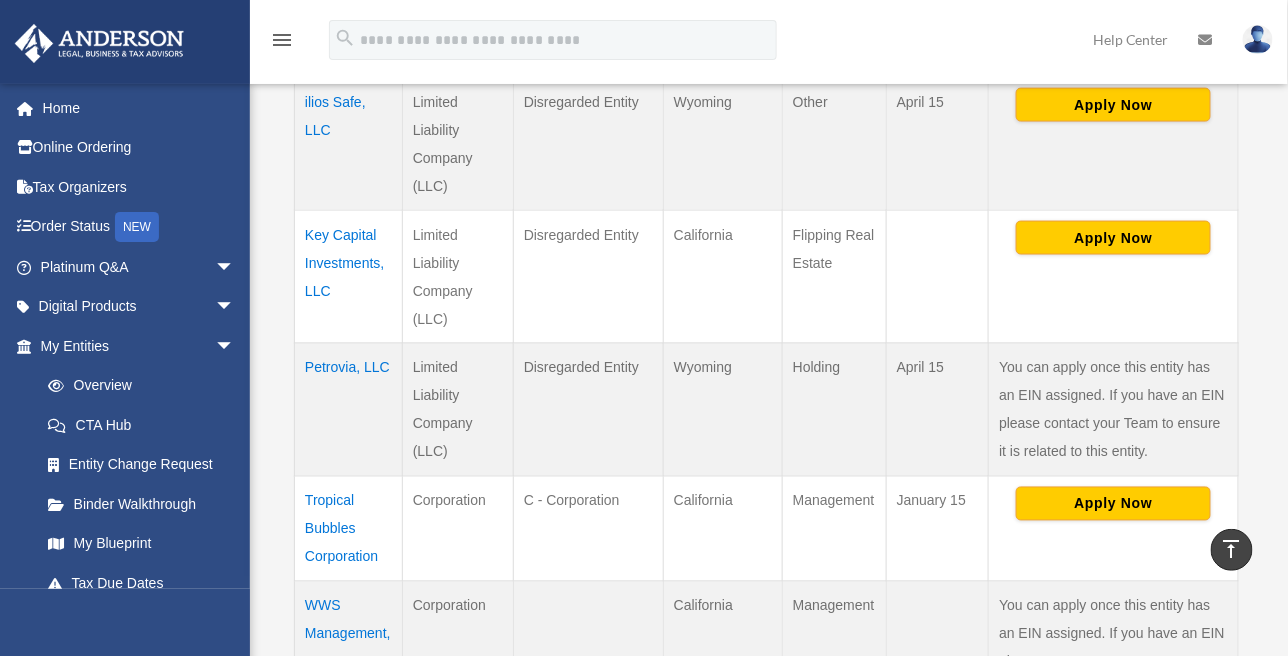 click on "Petrovia, LLC" at bounding box center [349, 409] 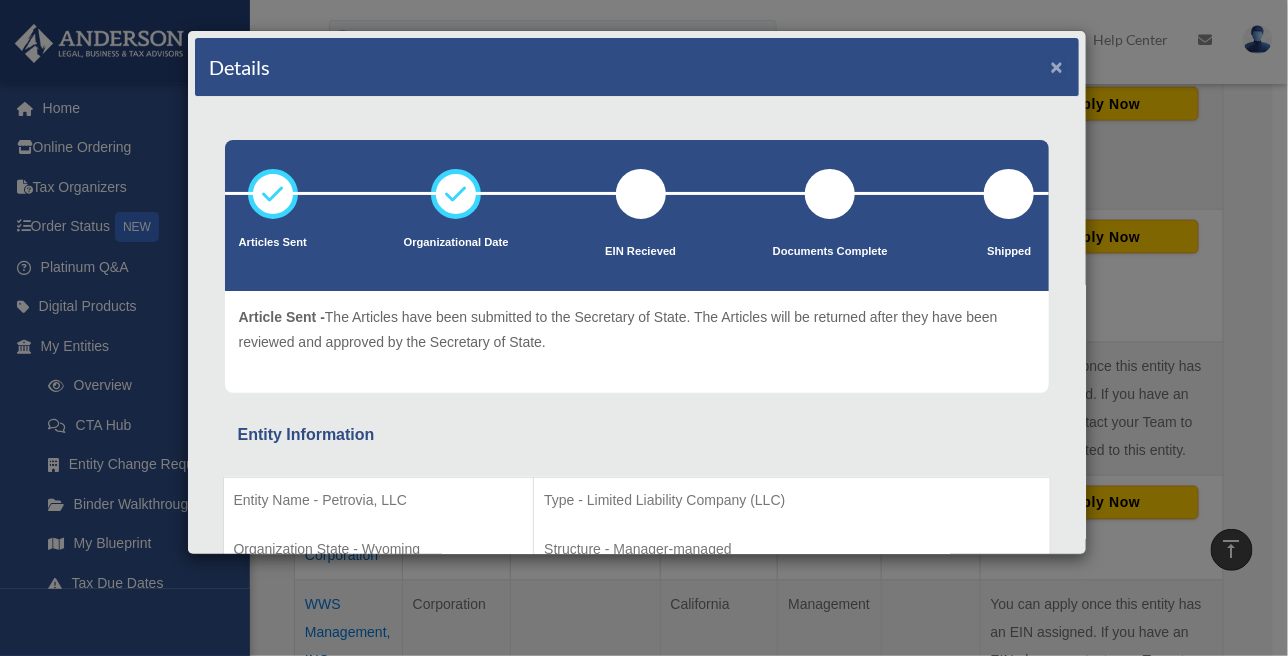click on "×" at bounding box center (1057, 66) 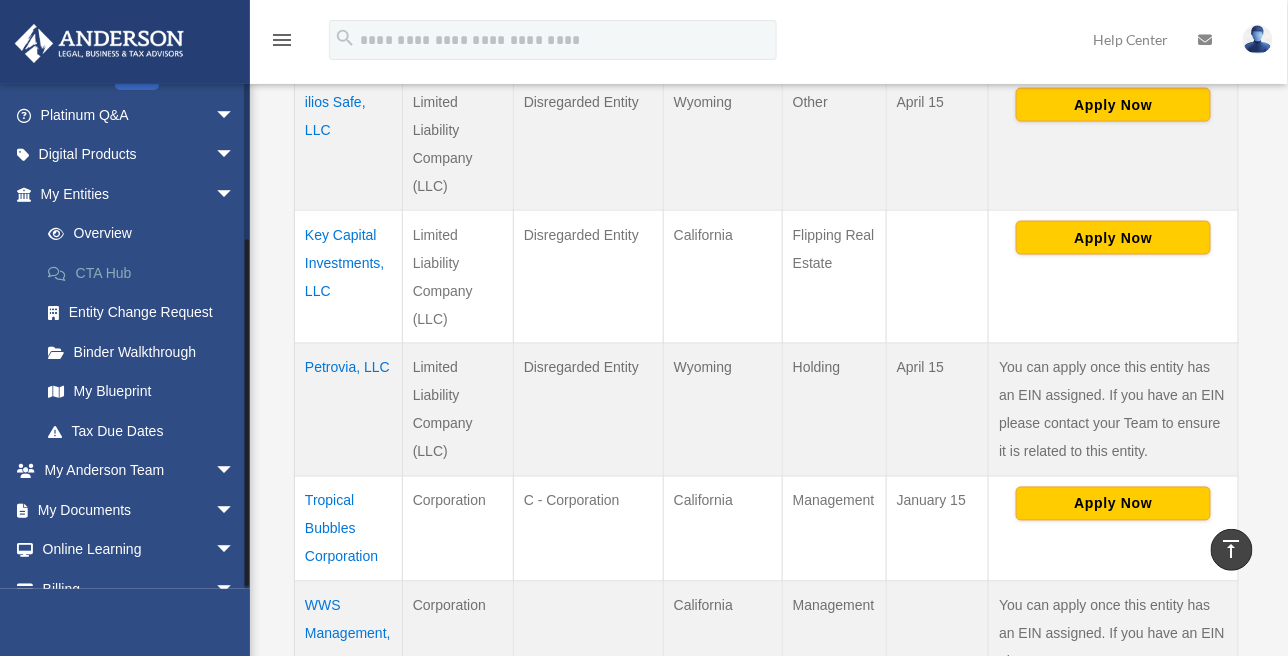 scroll, scrollTop: 215, scrollLeft: 0, axis: vertical 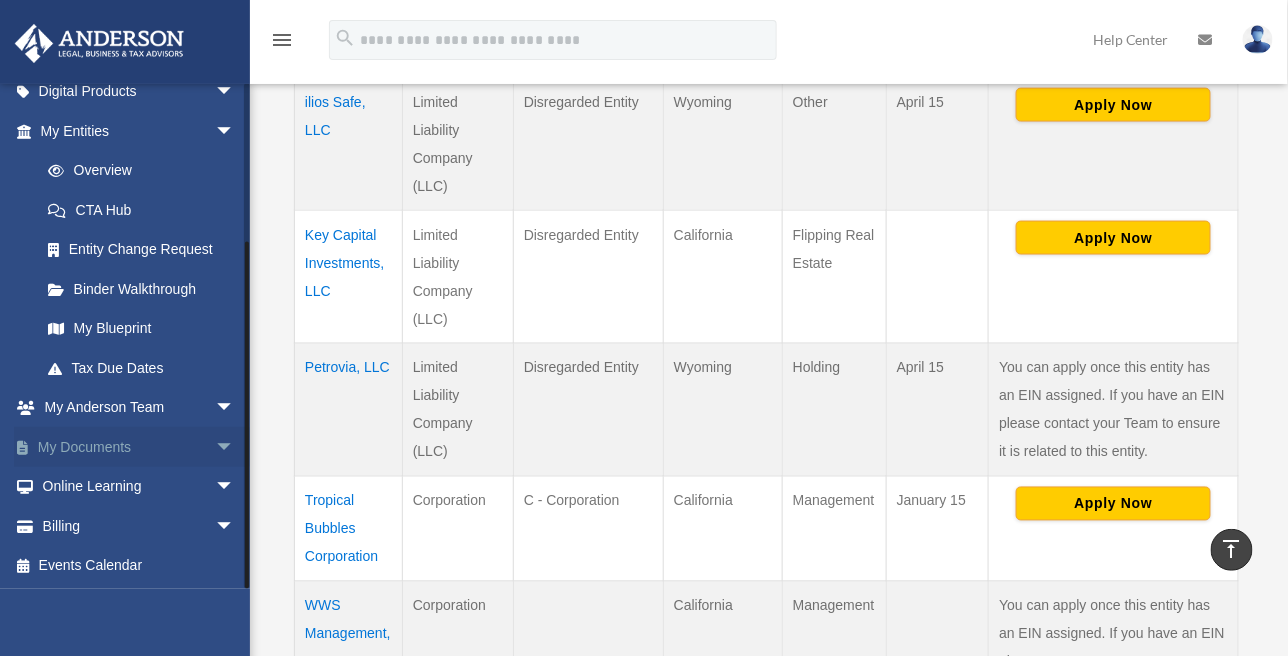 click on "My Documents arrow_drop_down" at bounding box center [139, 447] 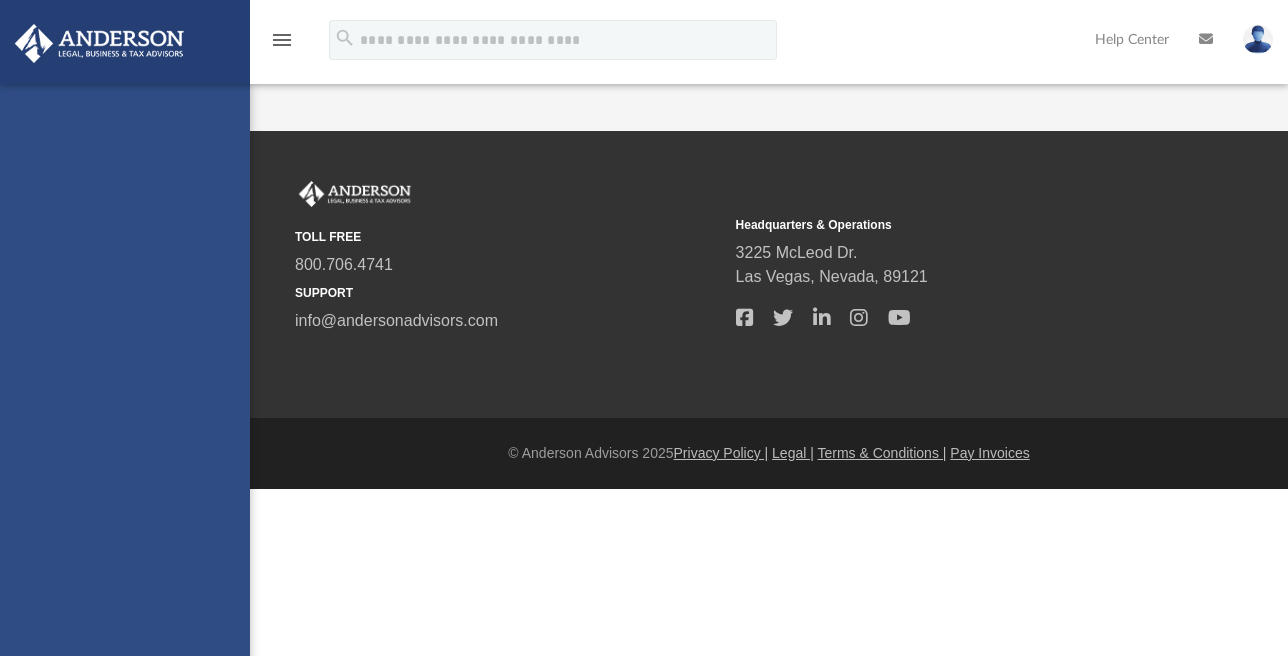 scroll, scrollTop: 0, scrollLeft: 0, axis: both 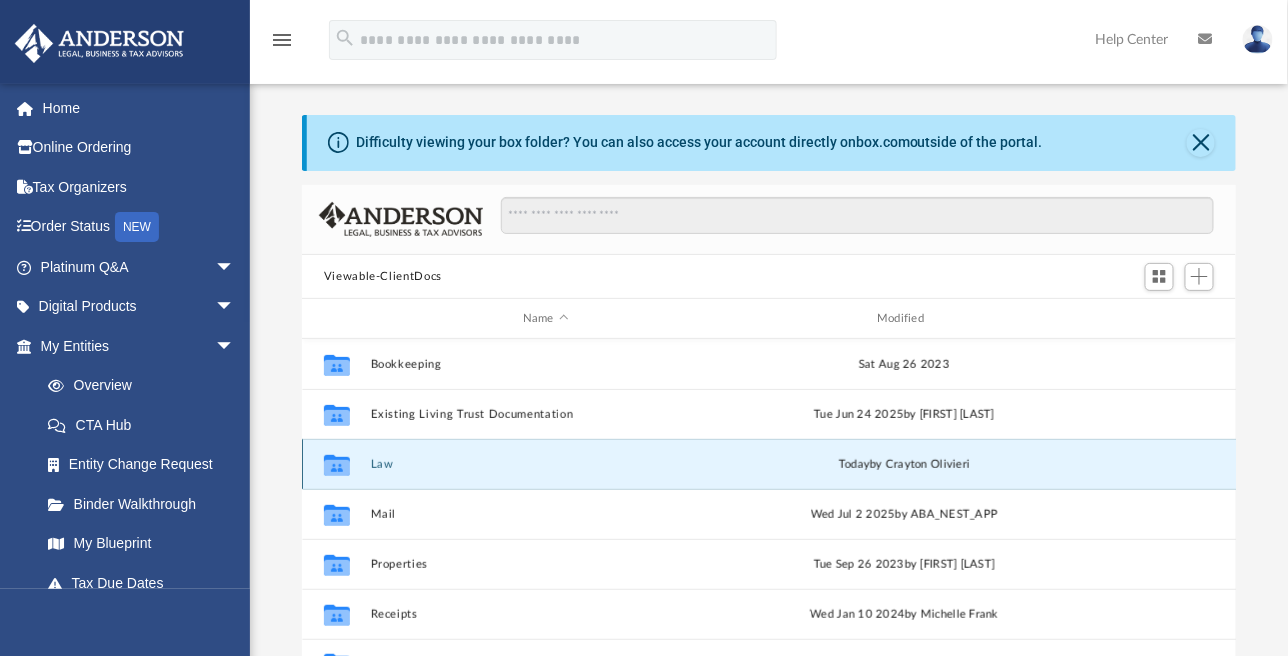 click on "Law" at bounding box center (545, 464) 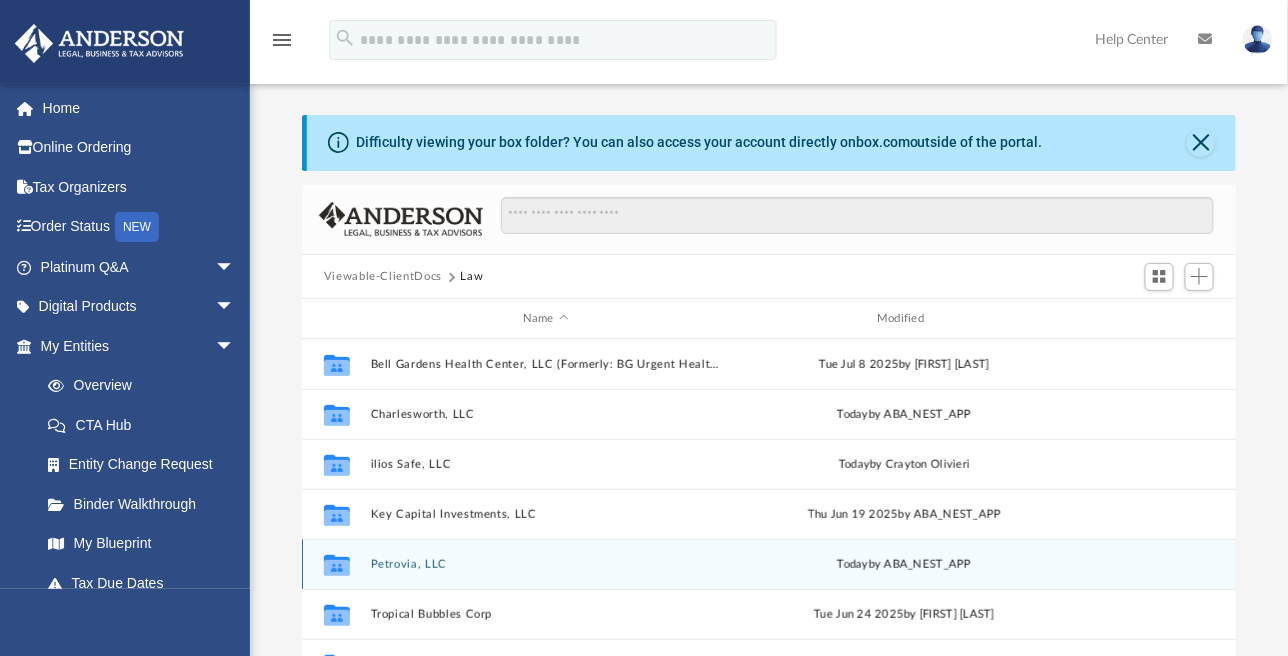 click on "Petrovia, LLC" at bounding box center [545, 564] 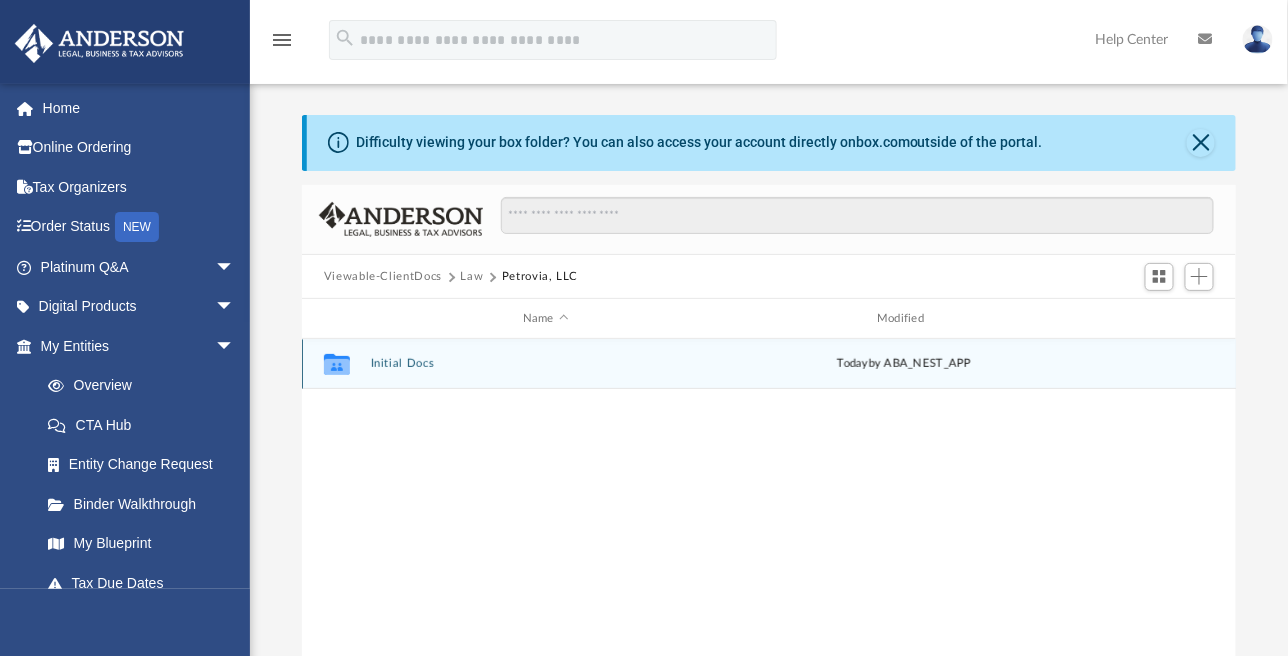 click on "Initial Docs" at bounding box center (545, 363) 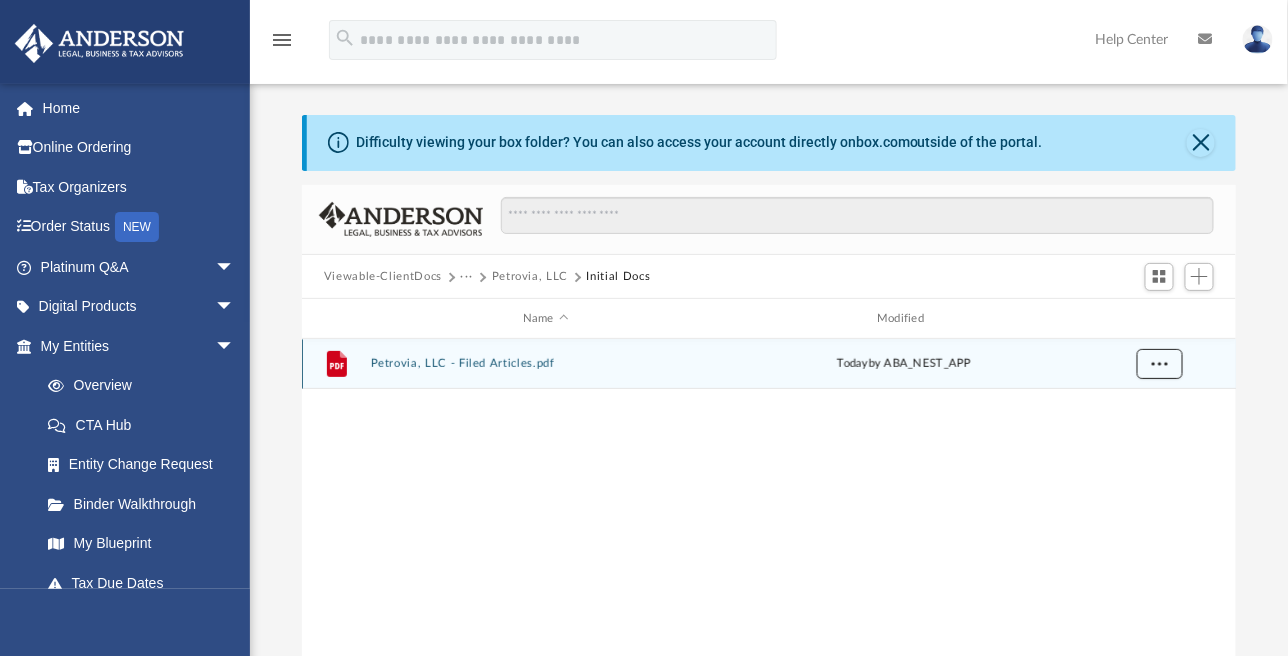 click at bounding box center (1159, 364) 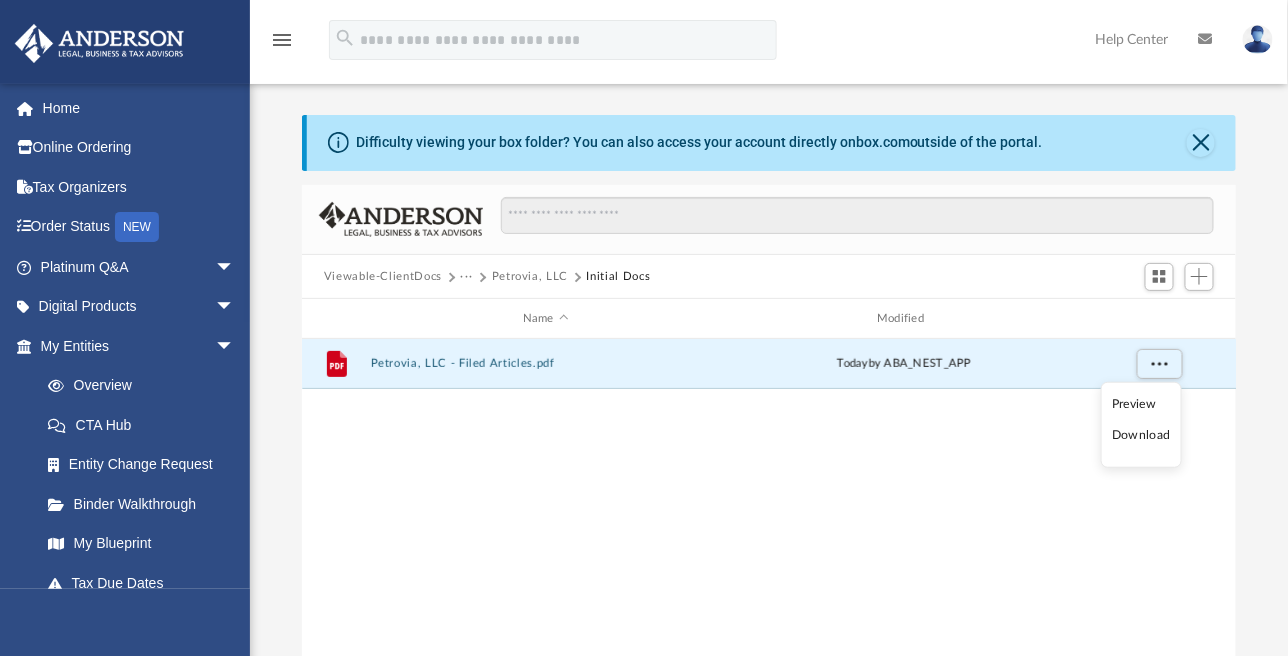 click on "Preview Download" at bounding box center [1141, 425] 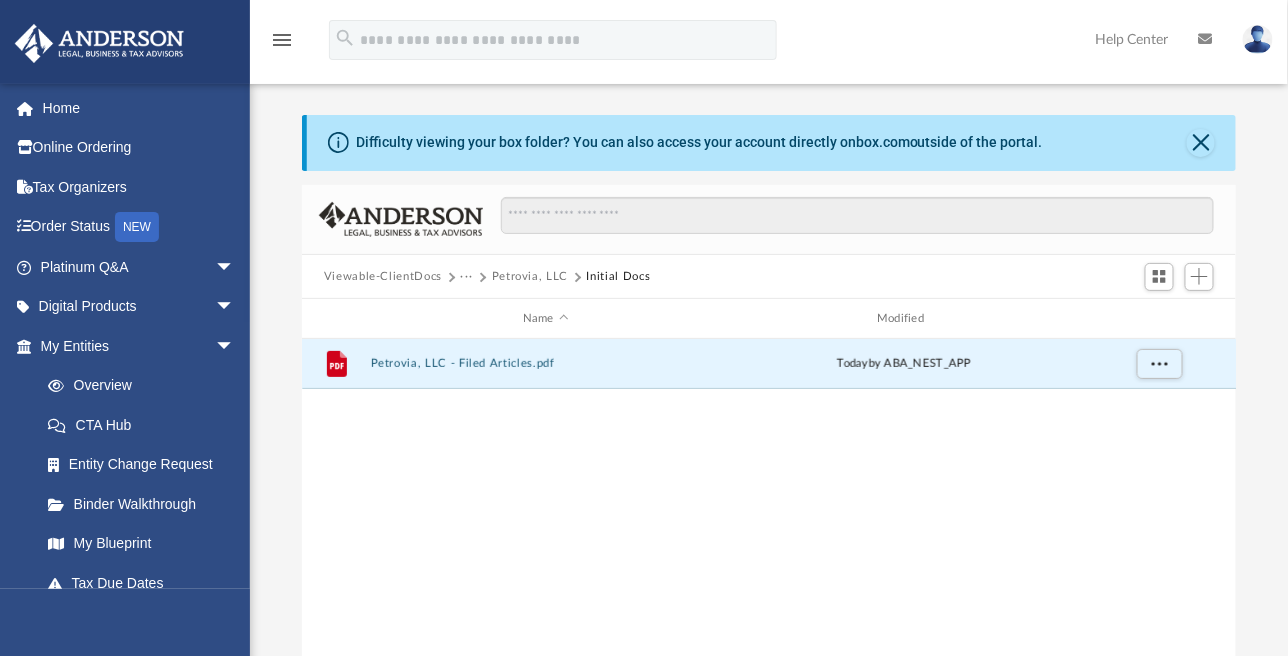 click on "File Petrovia, LLC - Filed Articles.pdf today  by ABA_NEST_APP" at bounding box center (769, 546) 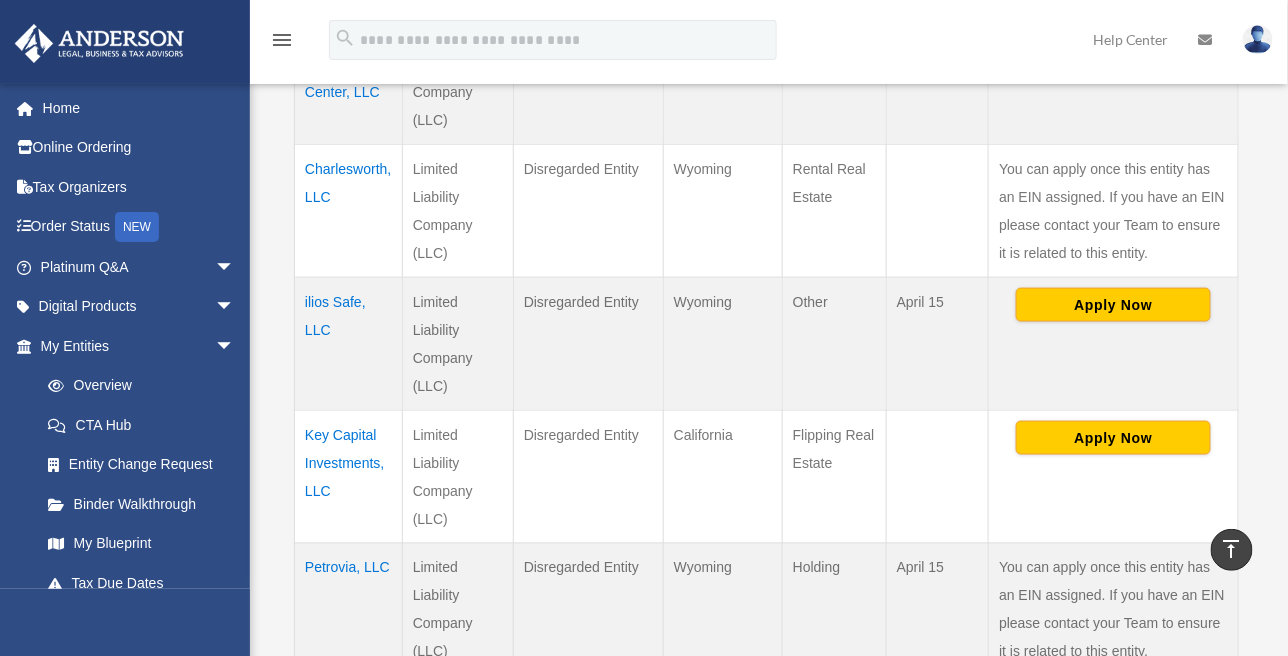 scroll, scrollTop: 300, scrollLeft: 0, axis: vertical 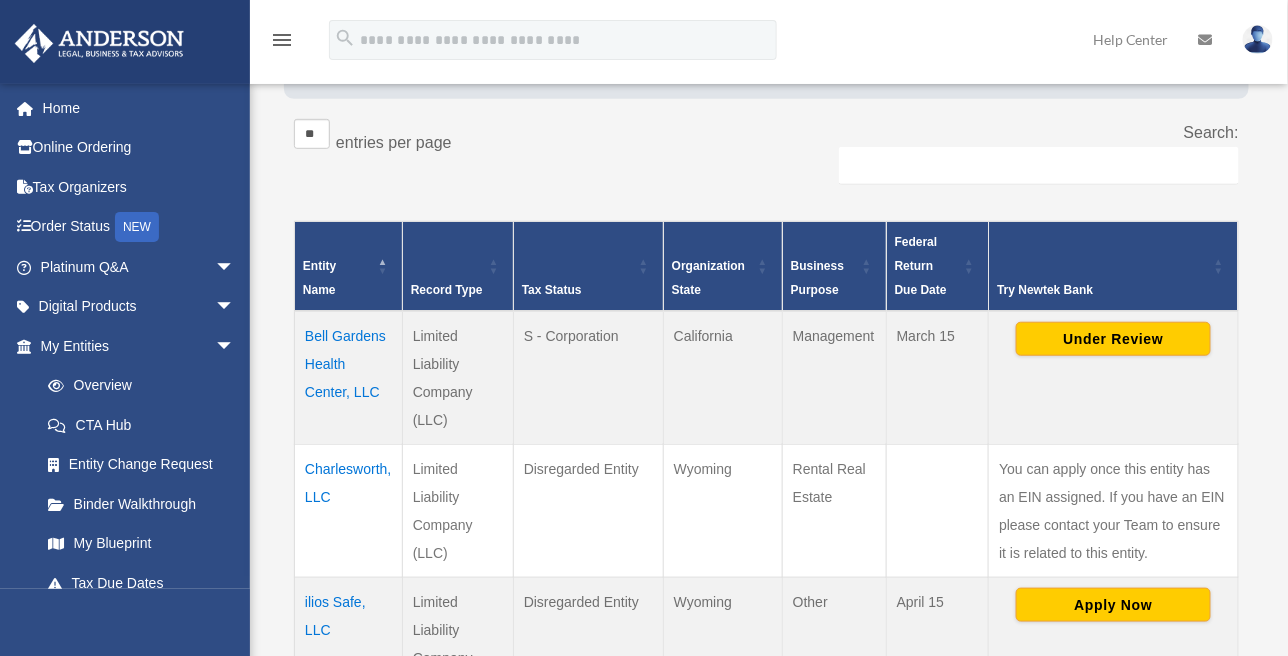 click at bounding box center [99, 43] 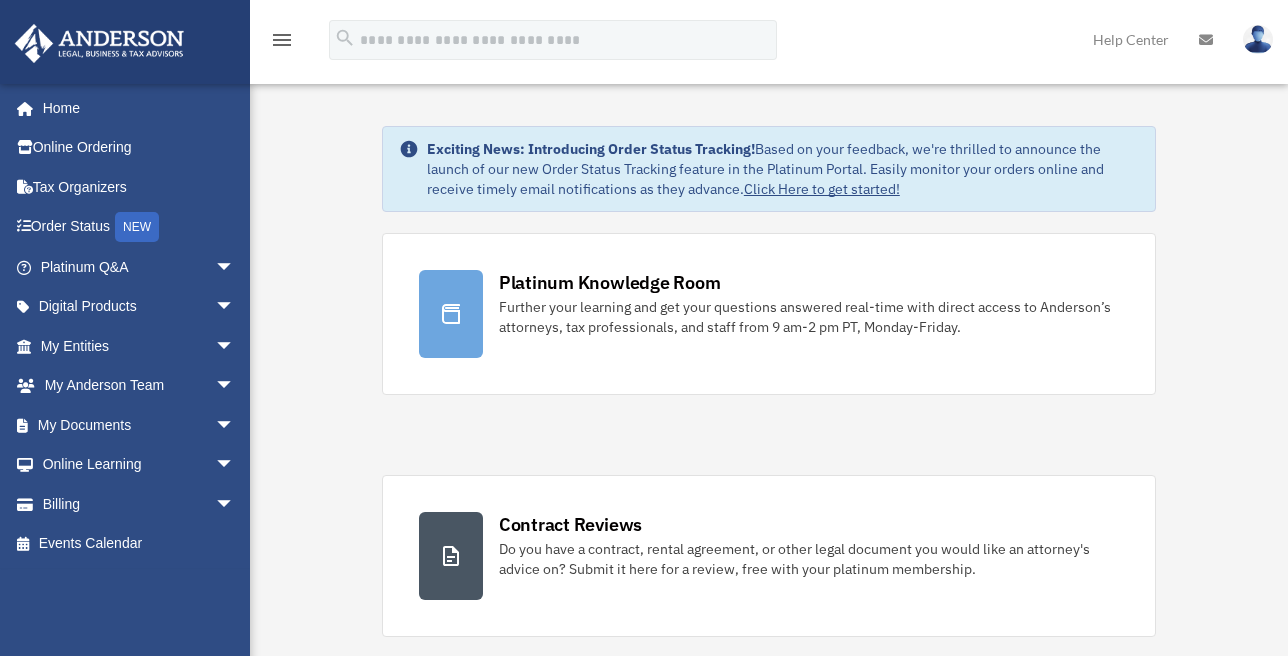 scroll, scrollTop: 0, scrollLeft: 0, axis: both 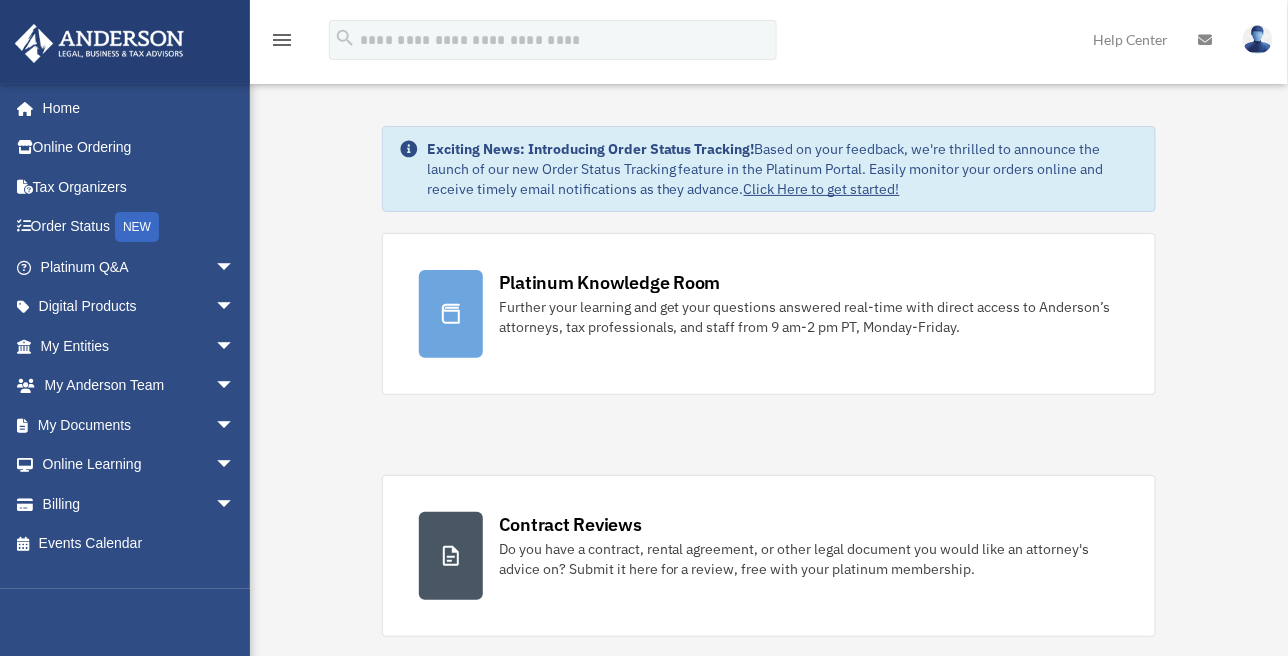 click on "Home" at bounding box center (134, 108) 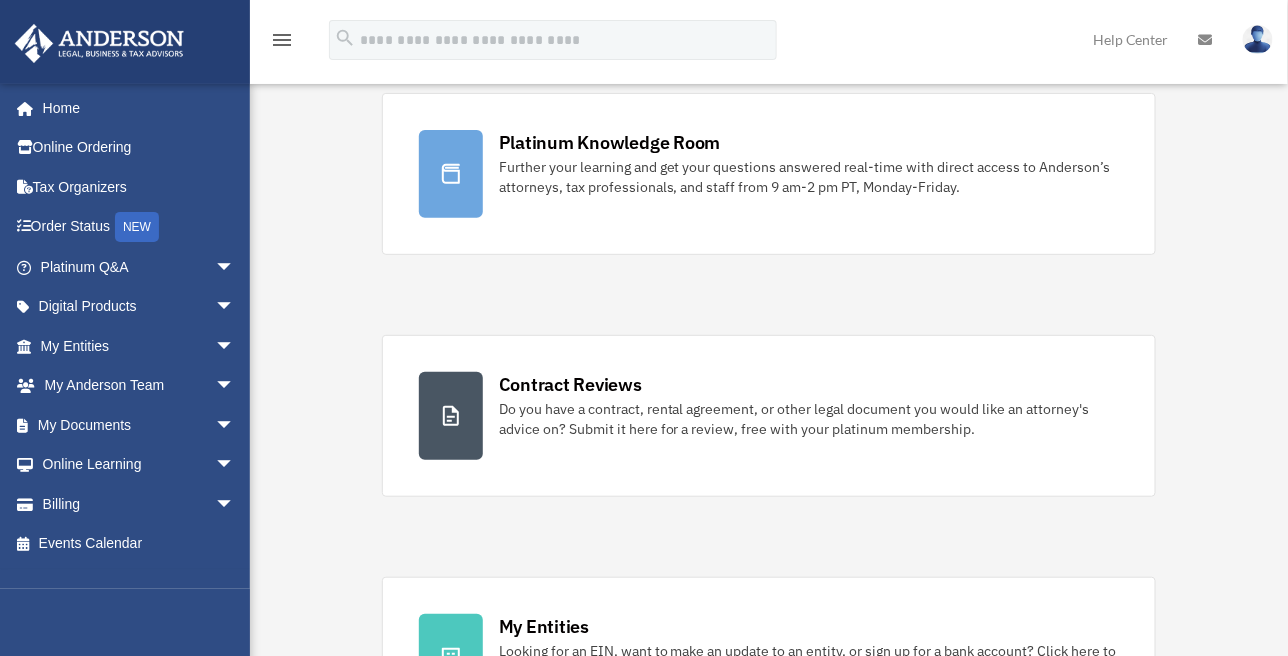 scroll, scrollTop: 200, scrollLeft: 0, axis: vertical 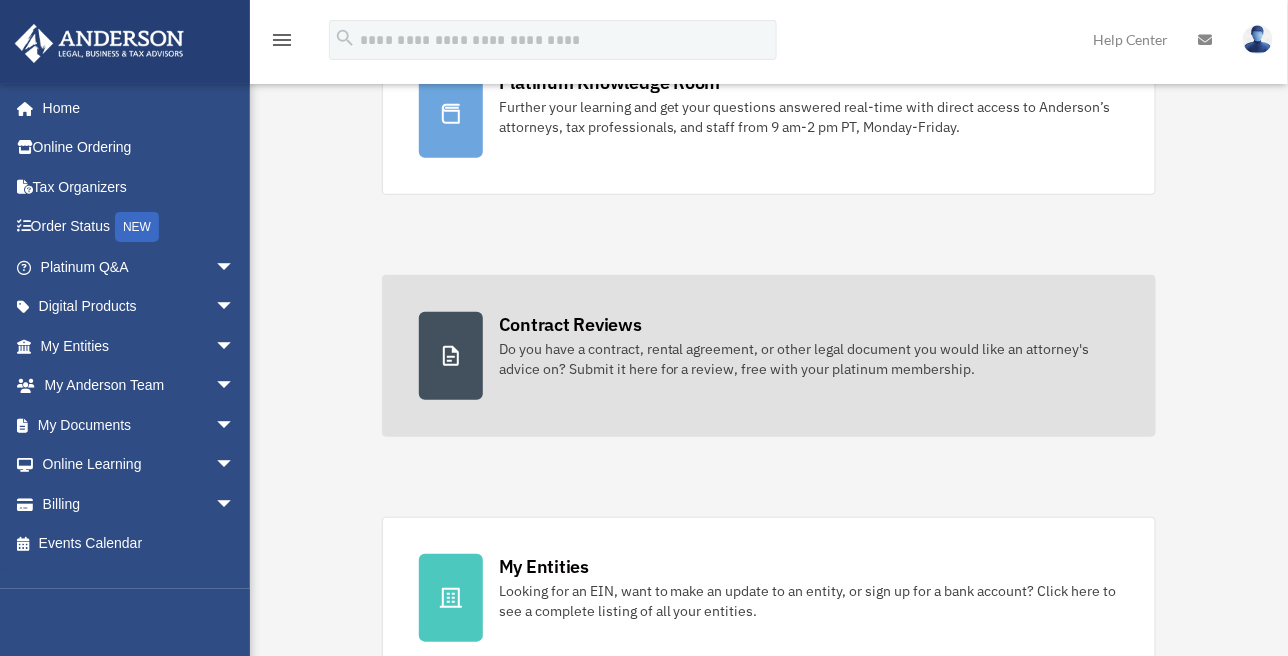 click at bounding box center (451, 356) 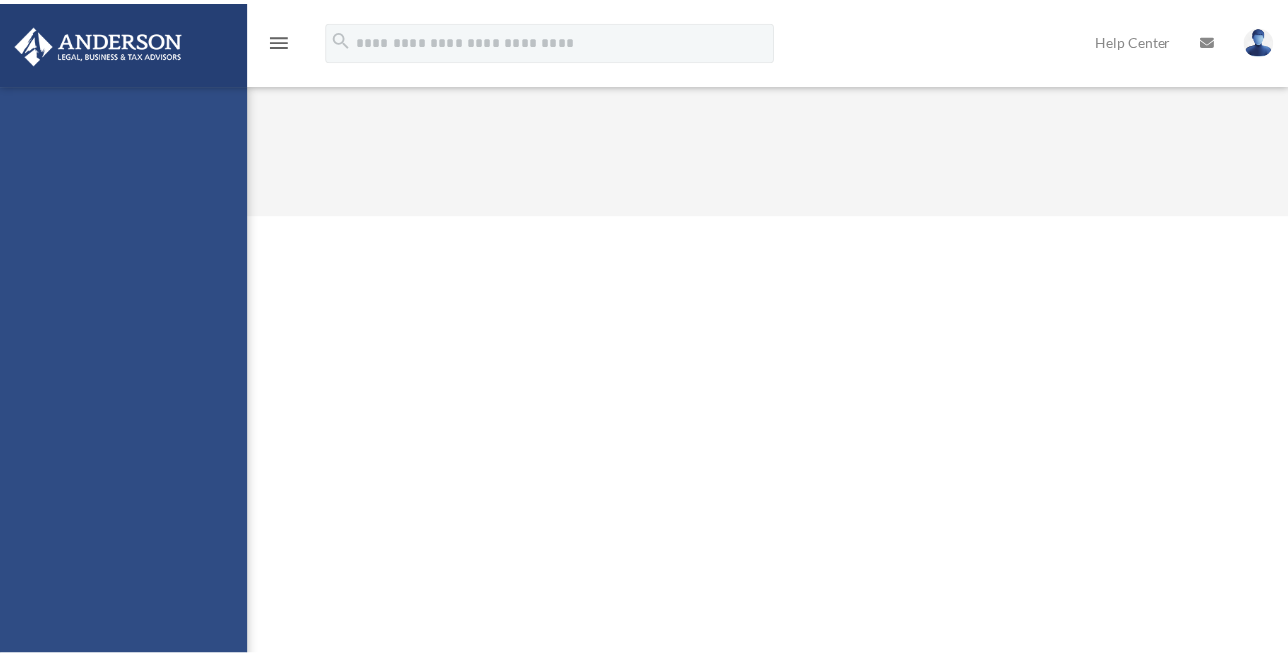 scroll, scrollTop: 0, scrollLeft: 0, axis: both 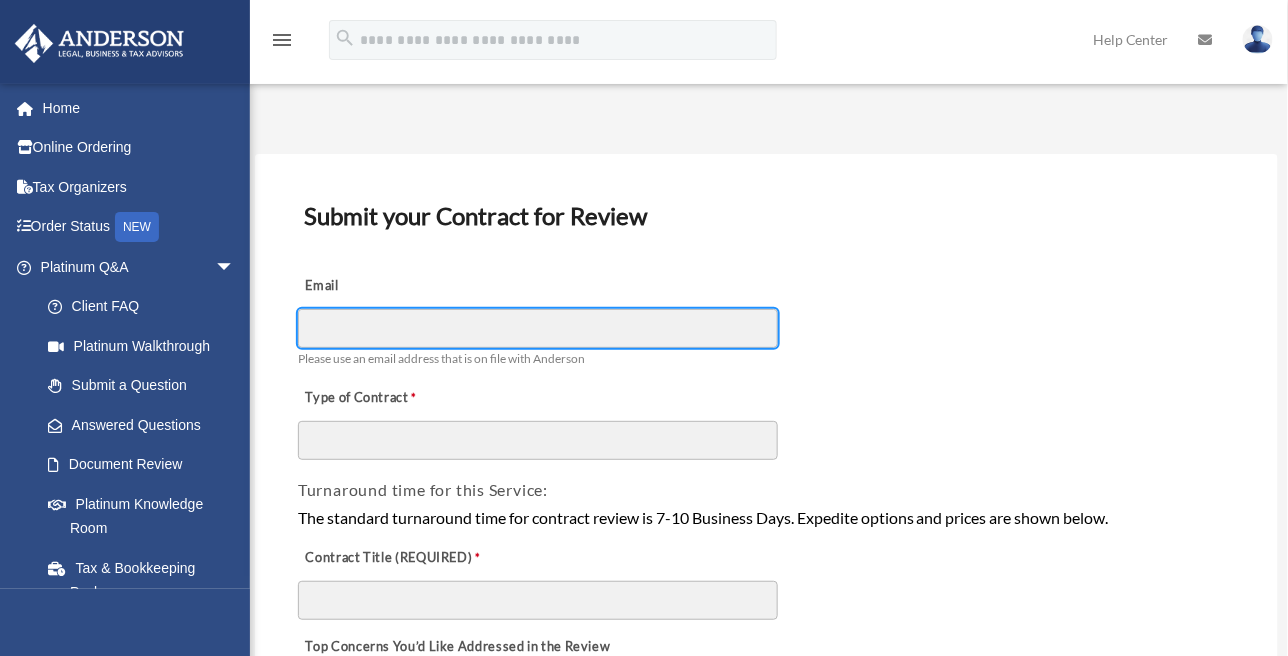 click on "Email" at bounding box center [538, 328] 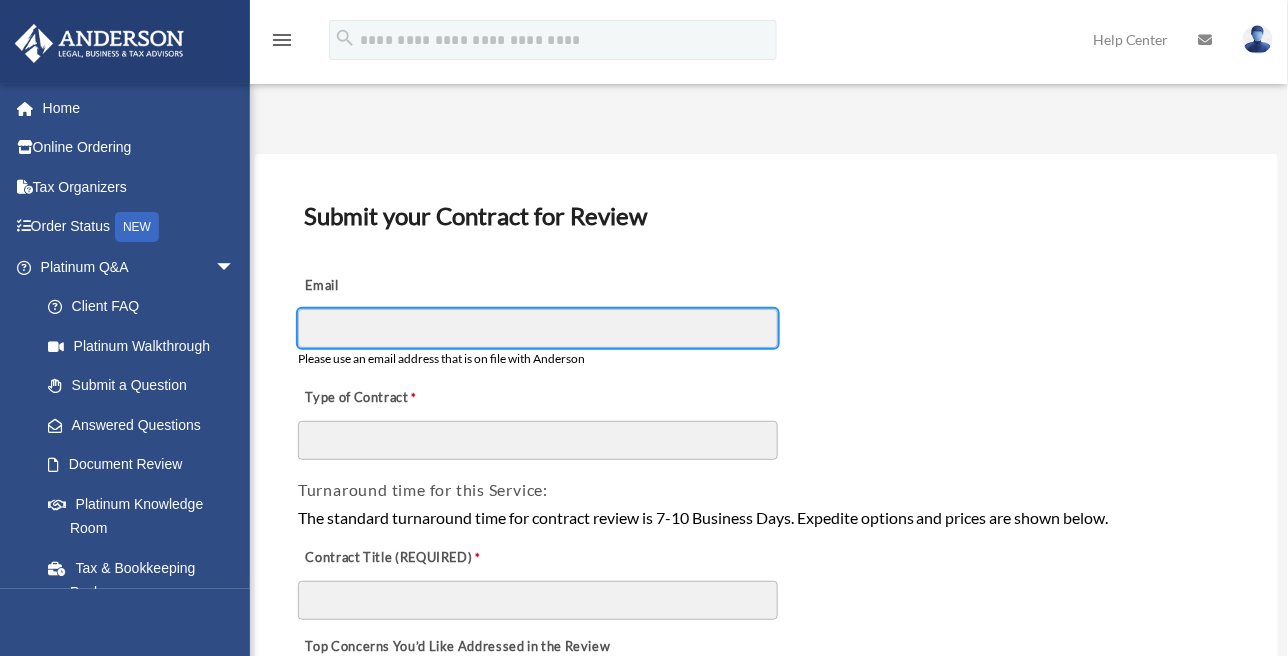 type on "**********" 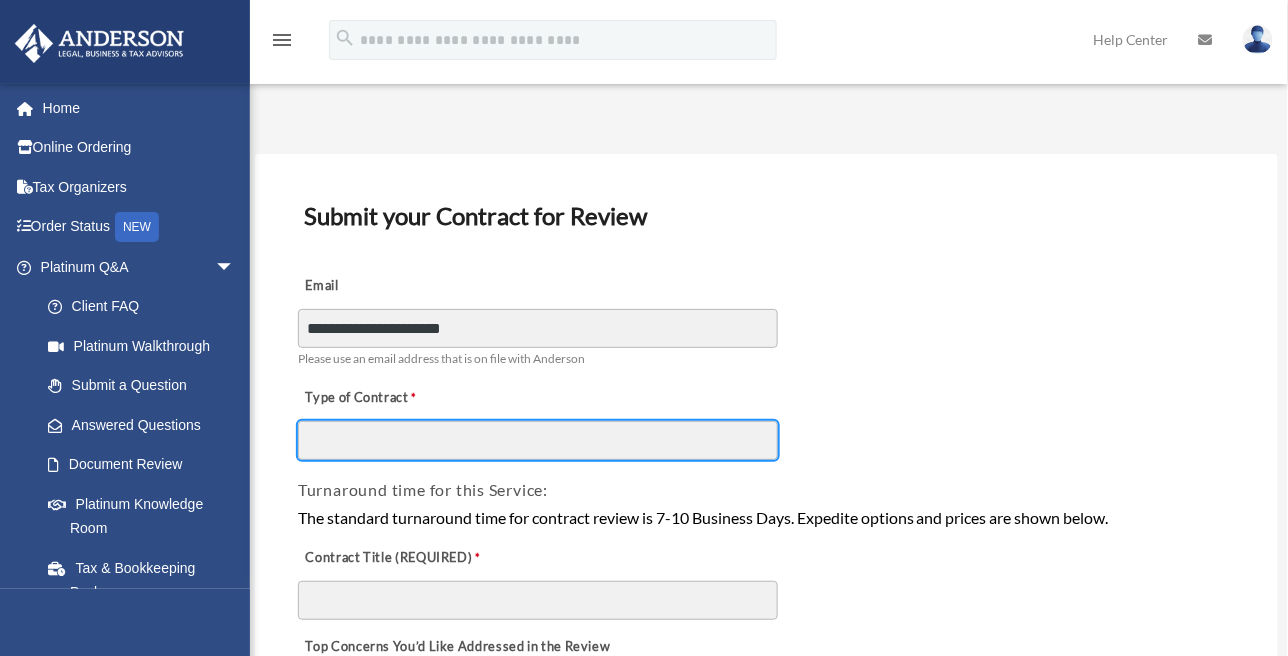 click on "Type of Contract" at bounding box center (538, 440) 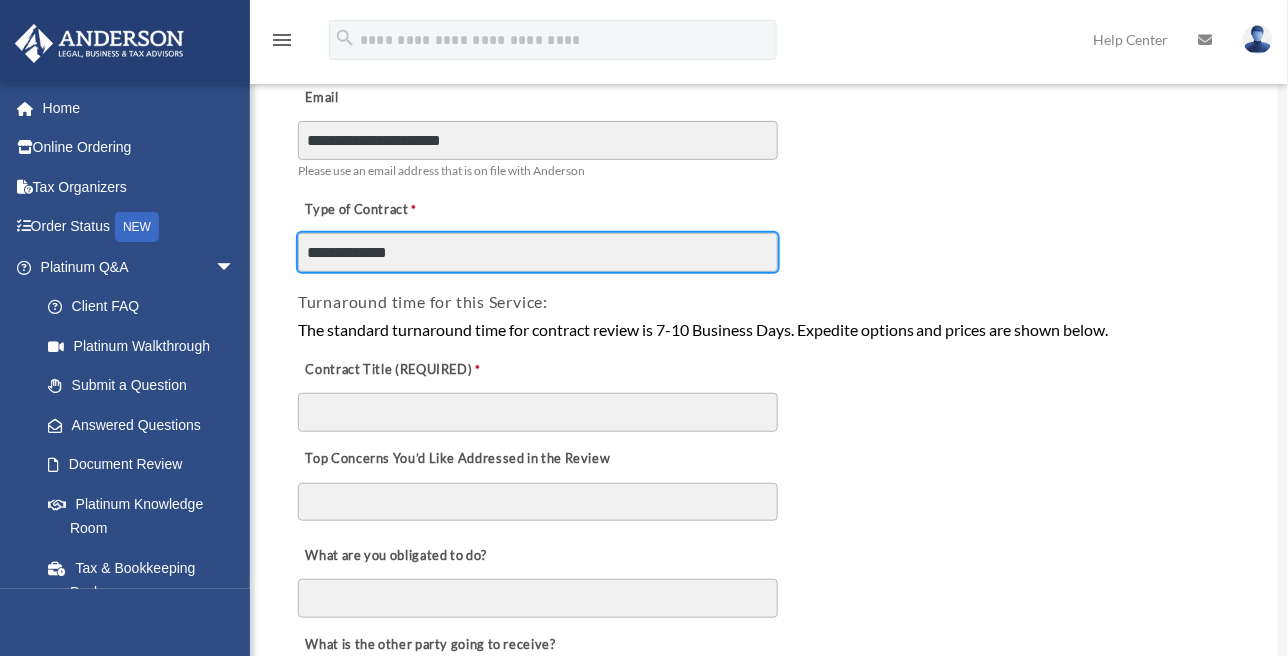 scroll, scrollTop: 200, scrollLeft: 0, axis: vertical 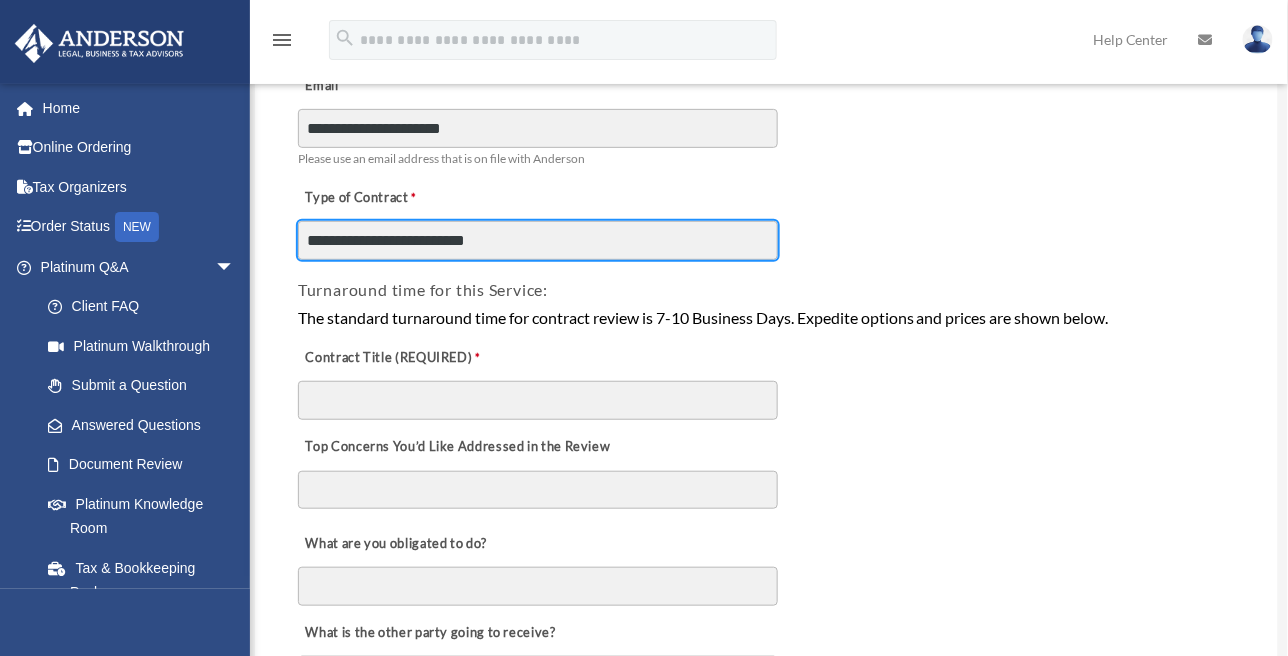 type on "**********" 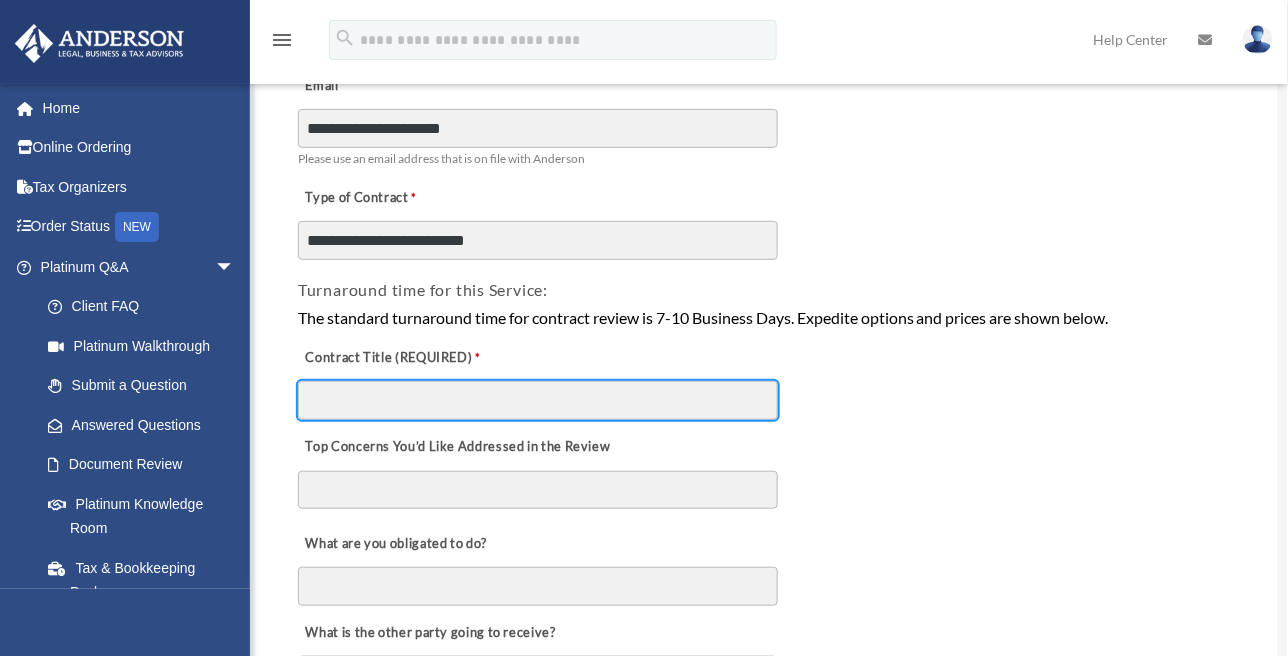 click on "Contract Title (REQUIRED)" at bounding box center (538, 400) 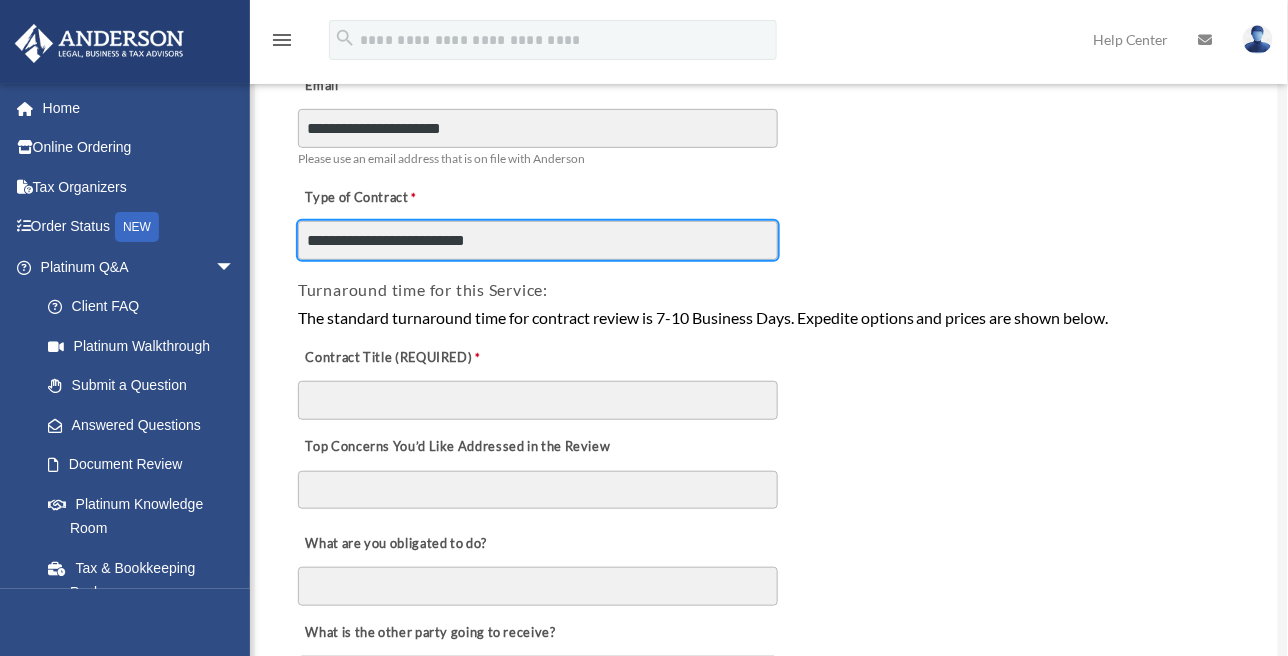 drag, startPoint x: 525, startPoint y: 241, endPoint x: -183, endPoint y: 245, distance: 708.0113 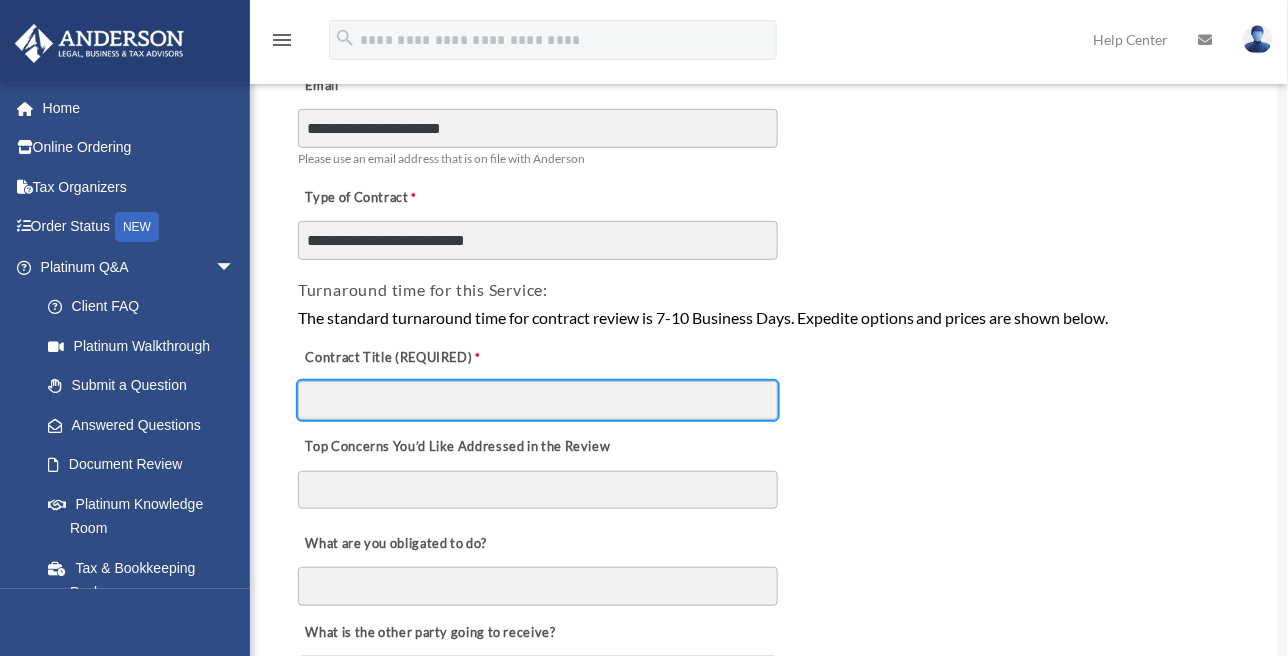 click on "Contract Title (REQUIRED)" at bounding box center [538, 400] 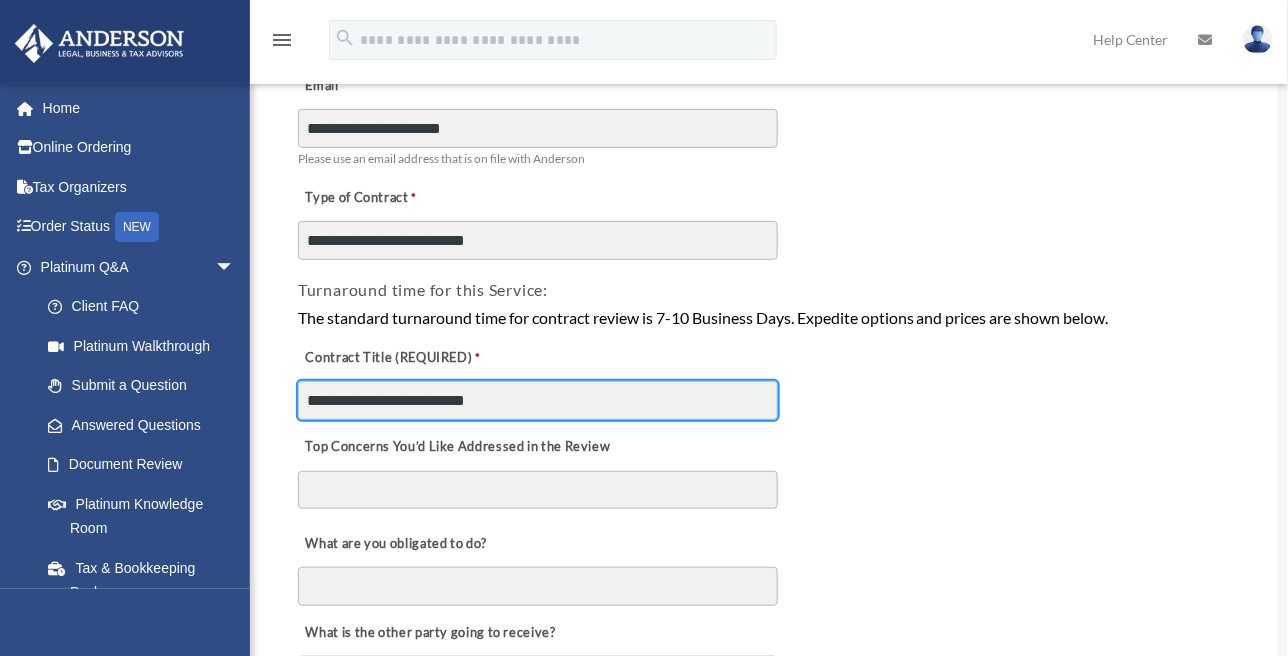 type on "**********" 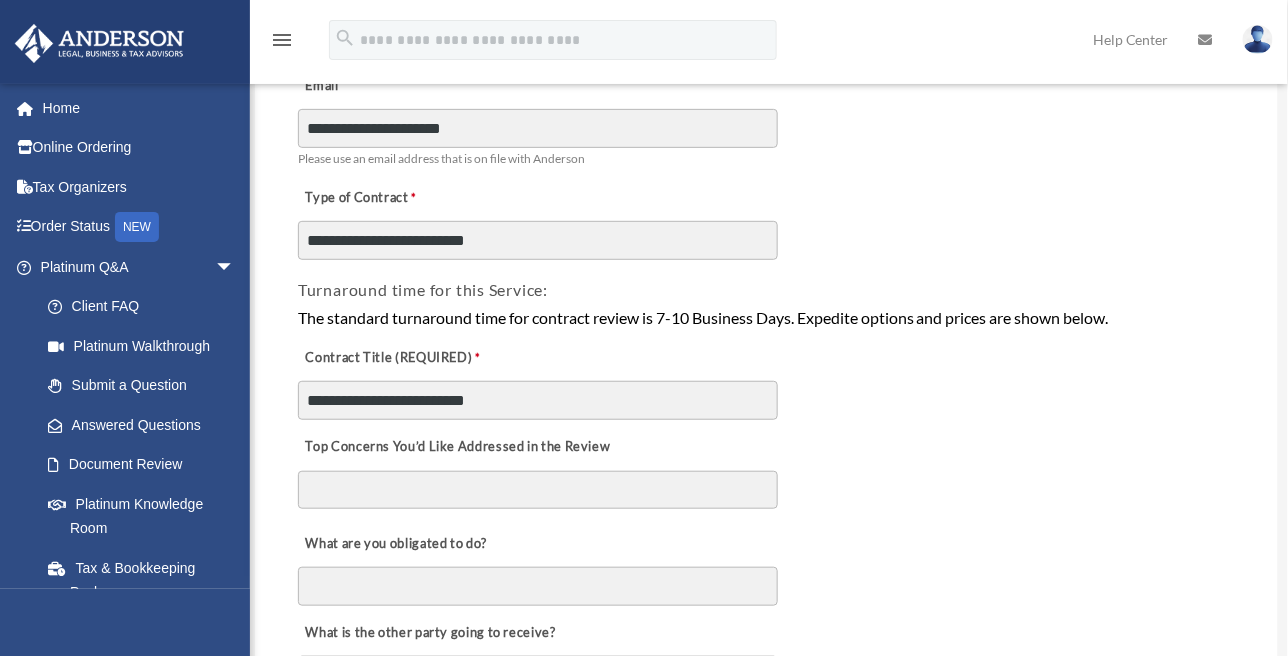 click on "Top Concerns You’d Like Addressed in the Review" at bounding box center [538, 490] 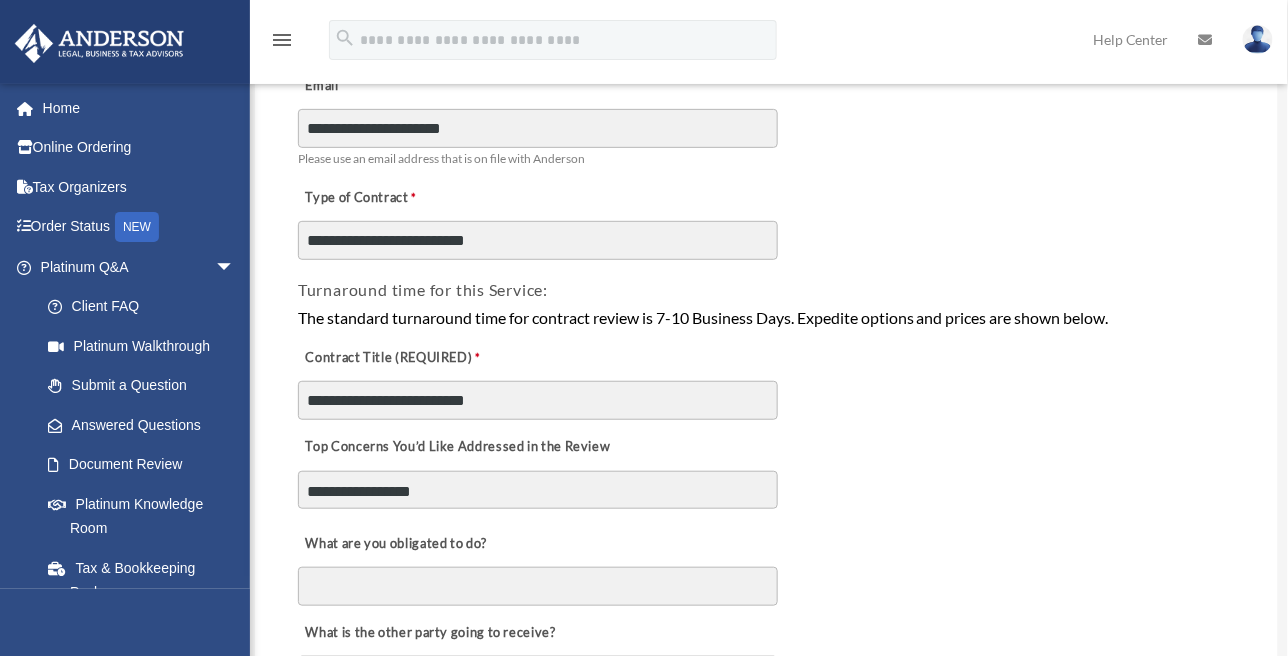 type on "**********" 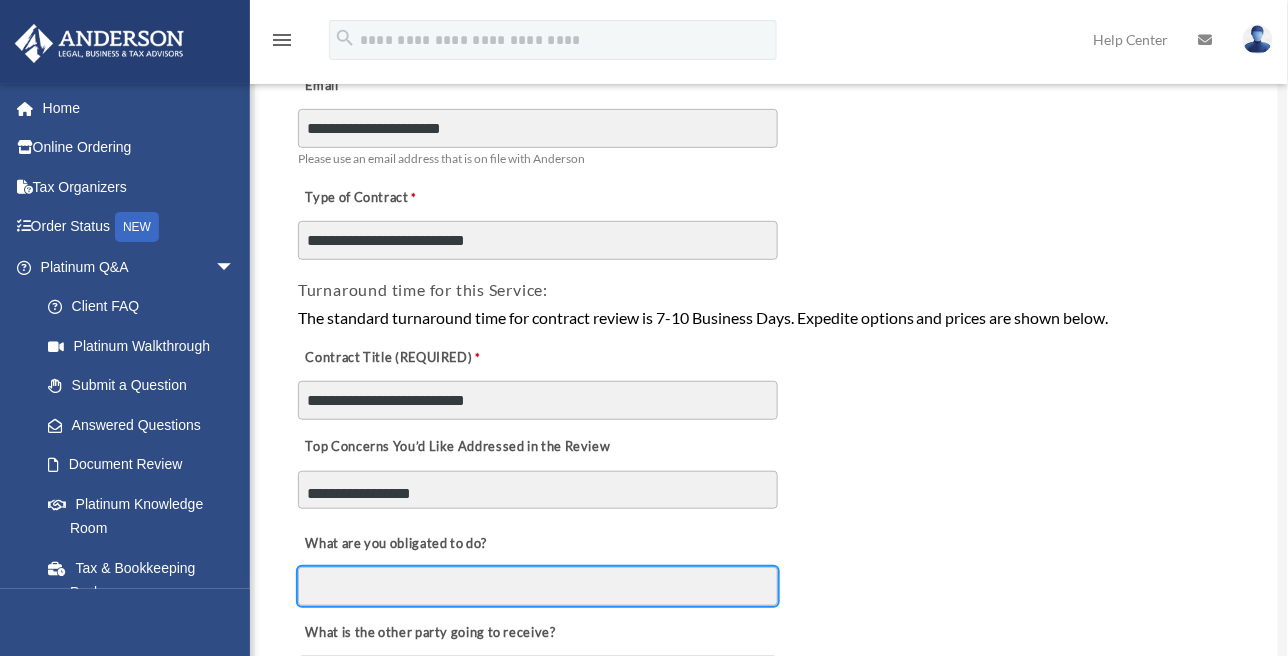 click on "What are you obligated to do?" at bounding box center [538, 586] 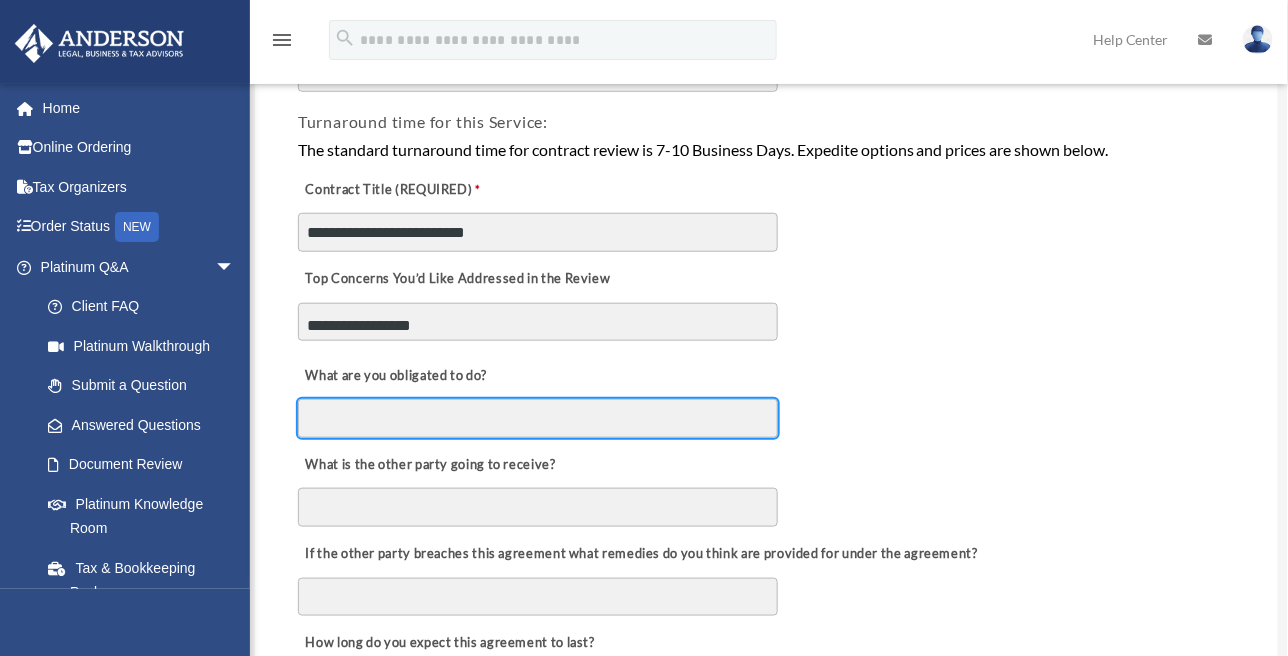 scroll, scrollTop: 400, scrollLeft: 0, axis: vertical 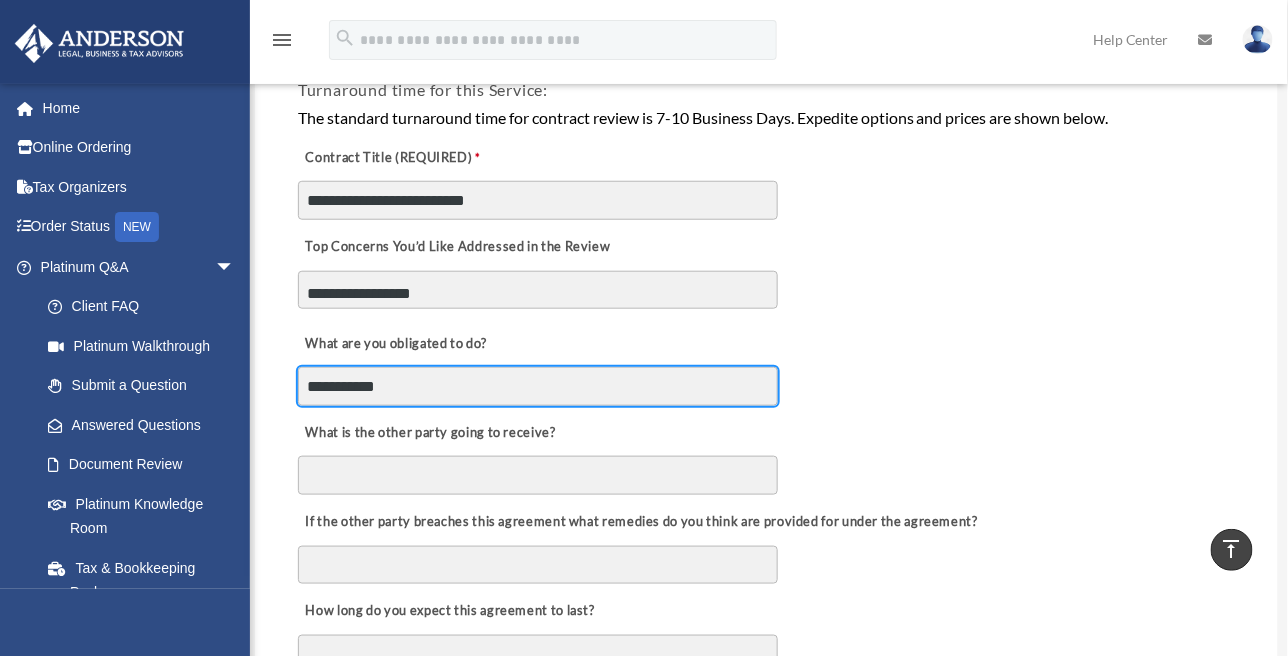 type on "**********" 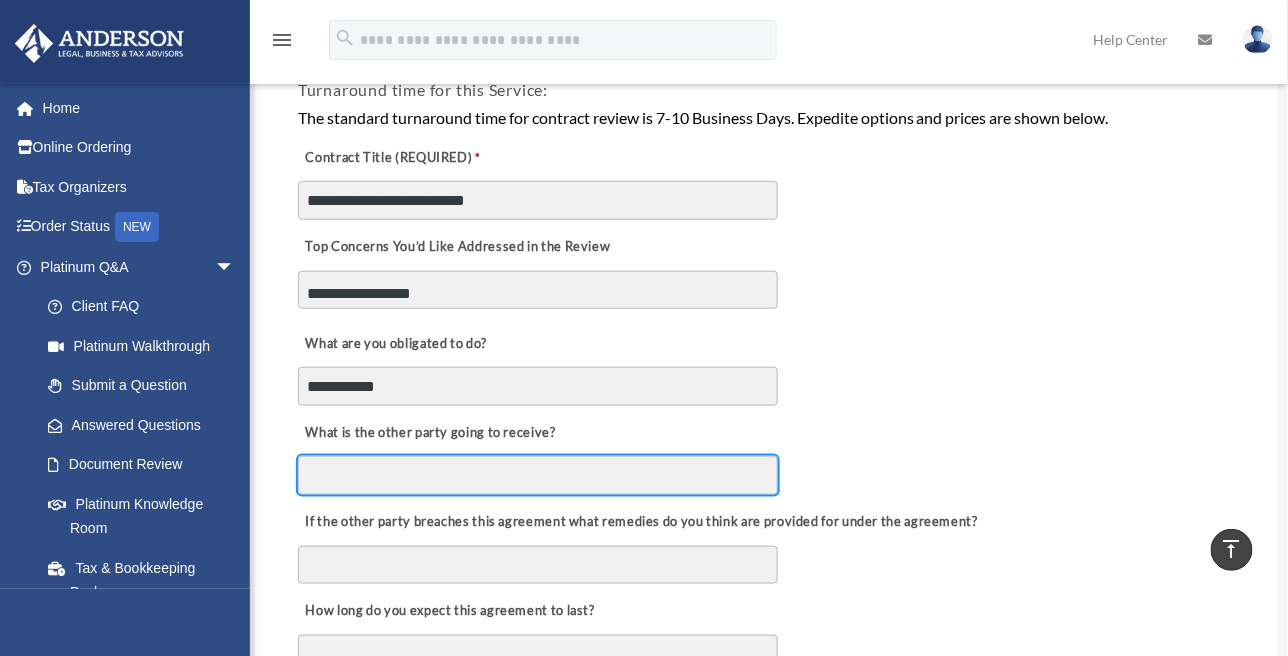 click on "What is the other party going to receive?" at bounding box center [538, 475] 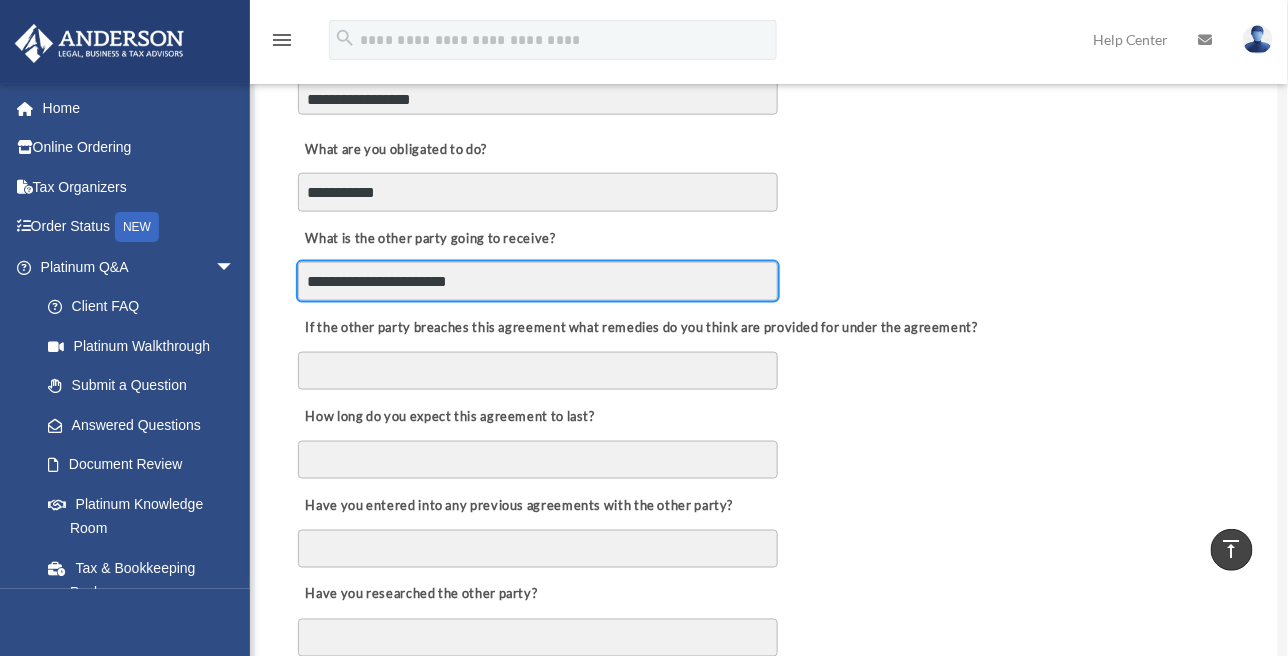 scroll, scrollTop: 600, scrollLeft: 0, axis: vertical 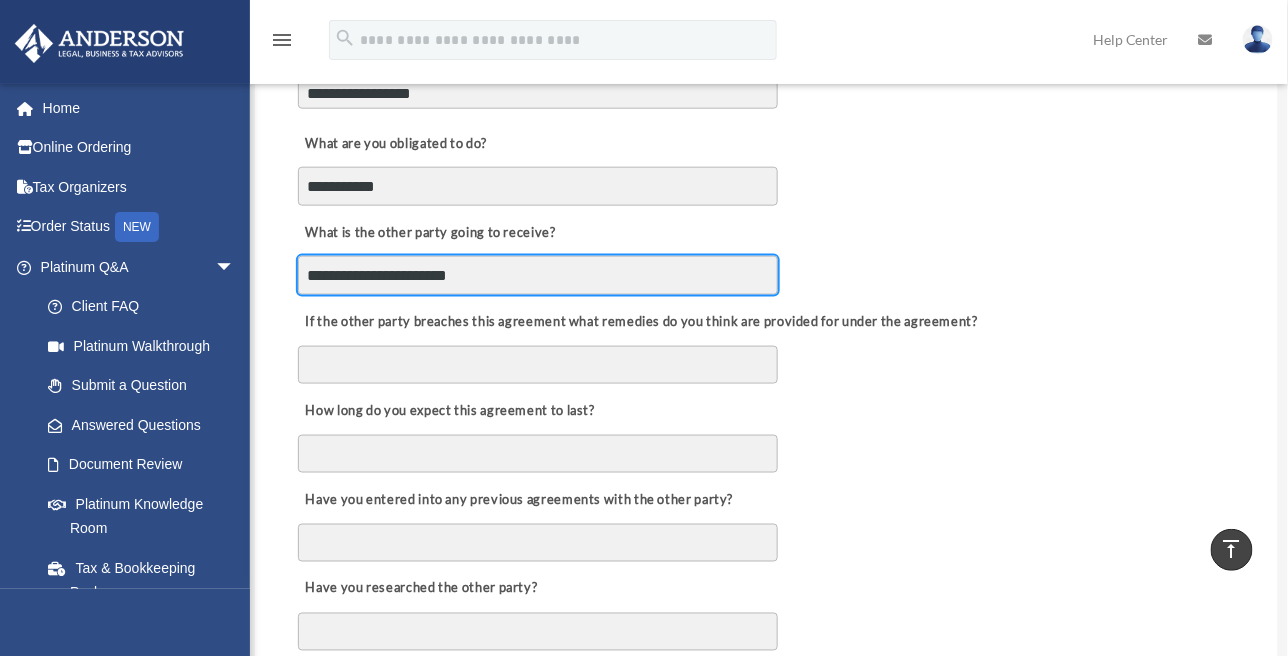 type on "**********" 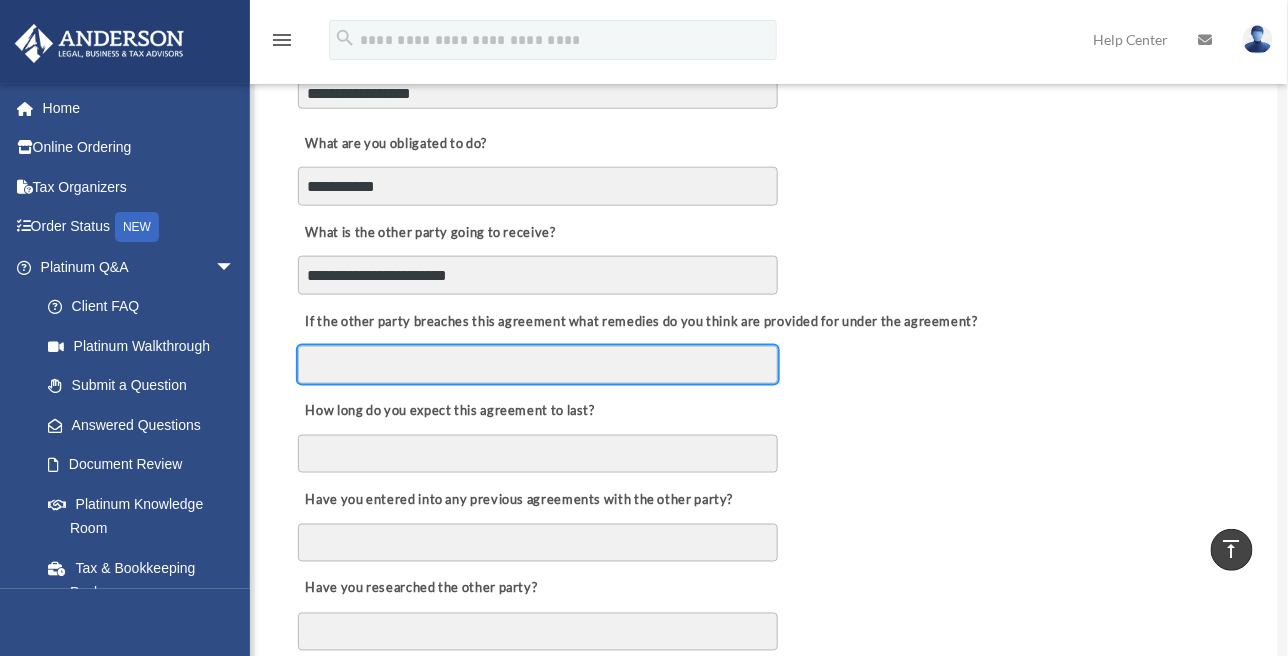 click on "If the other party breaches this agreement what remedies do you think are provided for under the agreement?" at bounding box center [538, 365] 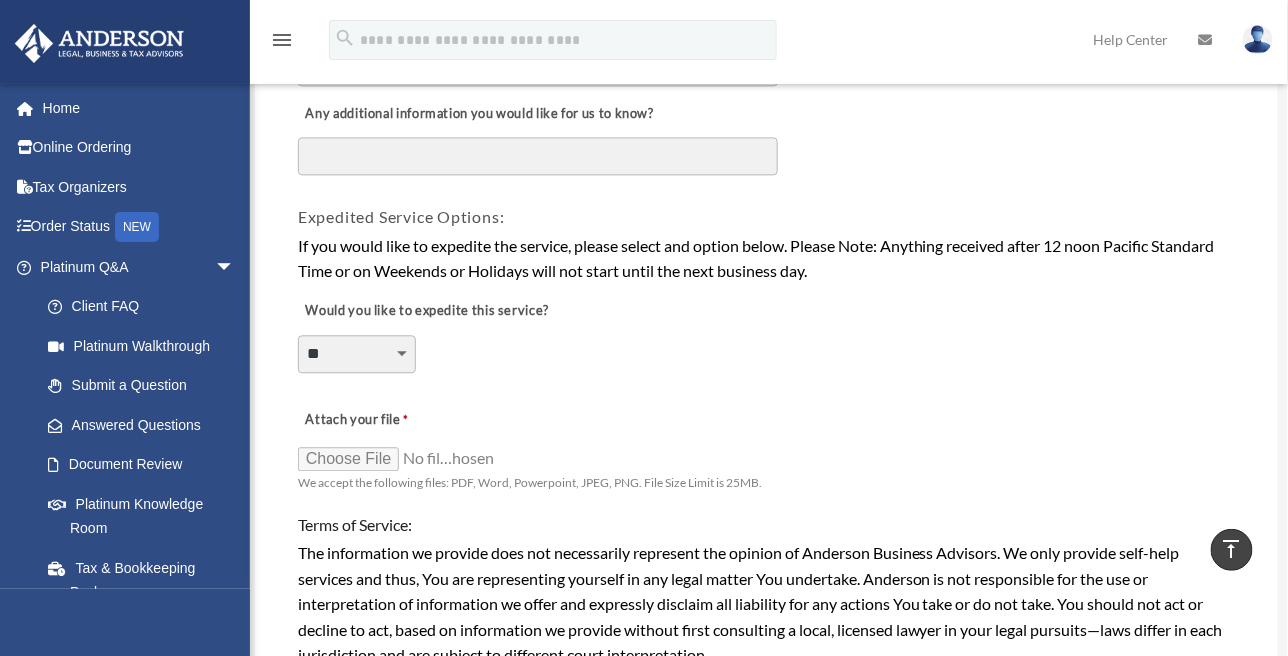 scroll, scrollTop: 1300, scrollLeft: 0, axis: vertical 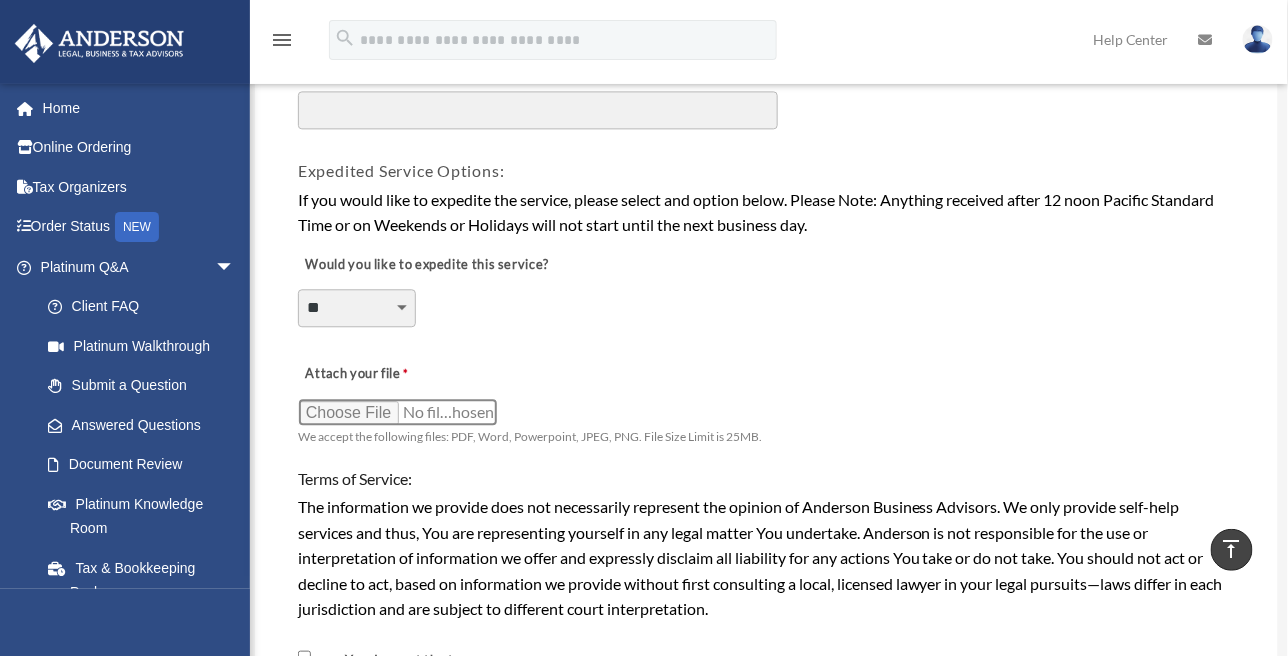 click on "Attach your file" at bounding box center (398, 412) 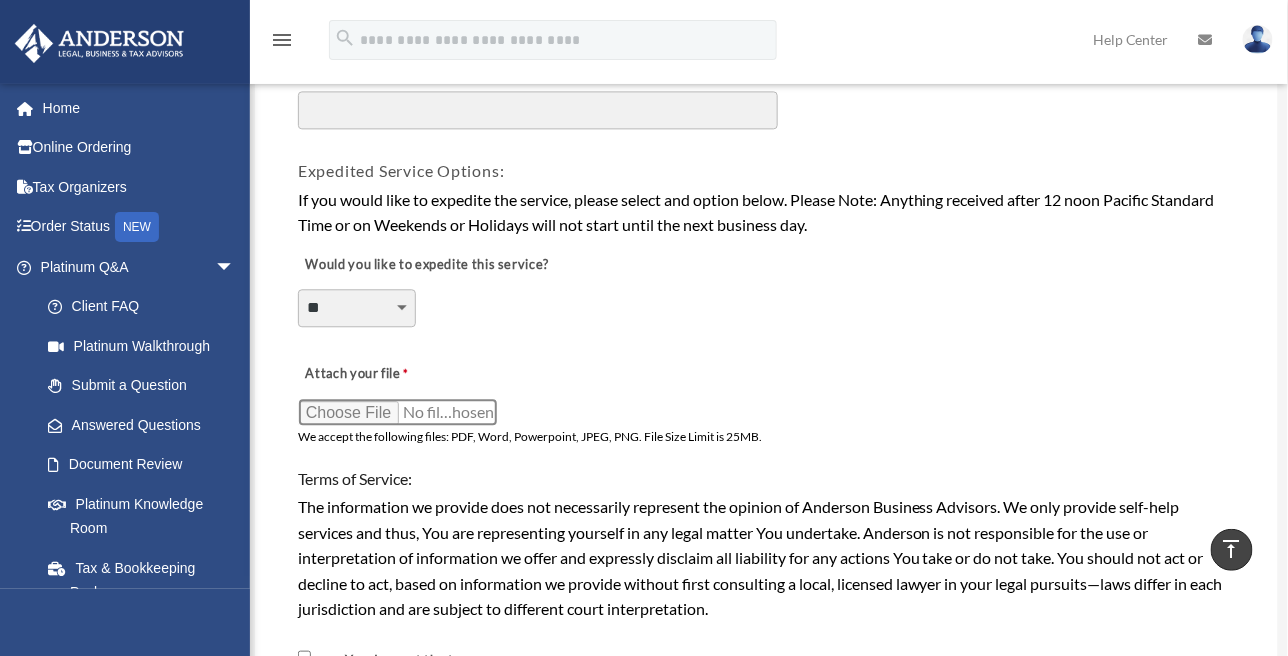 type on "**********" 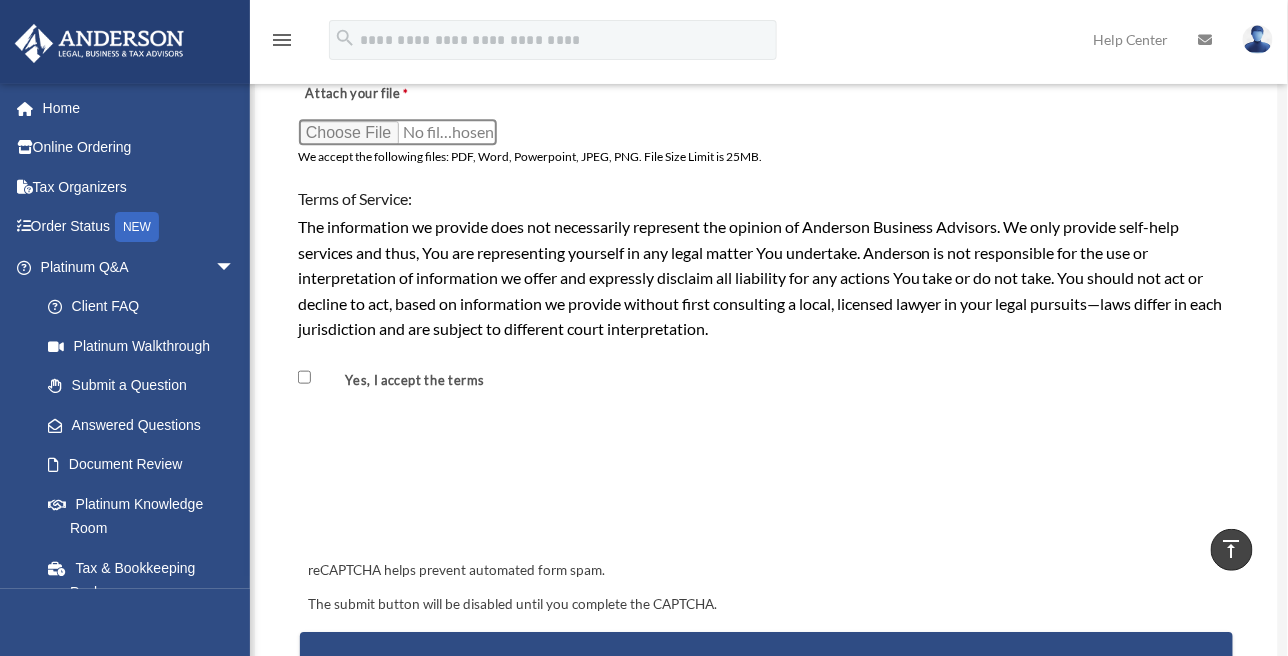 scroll, scrollTop: 1600, scrollLeft: 0, axis: vertical 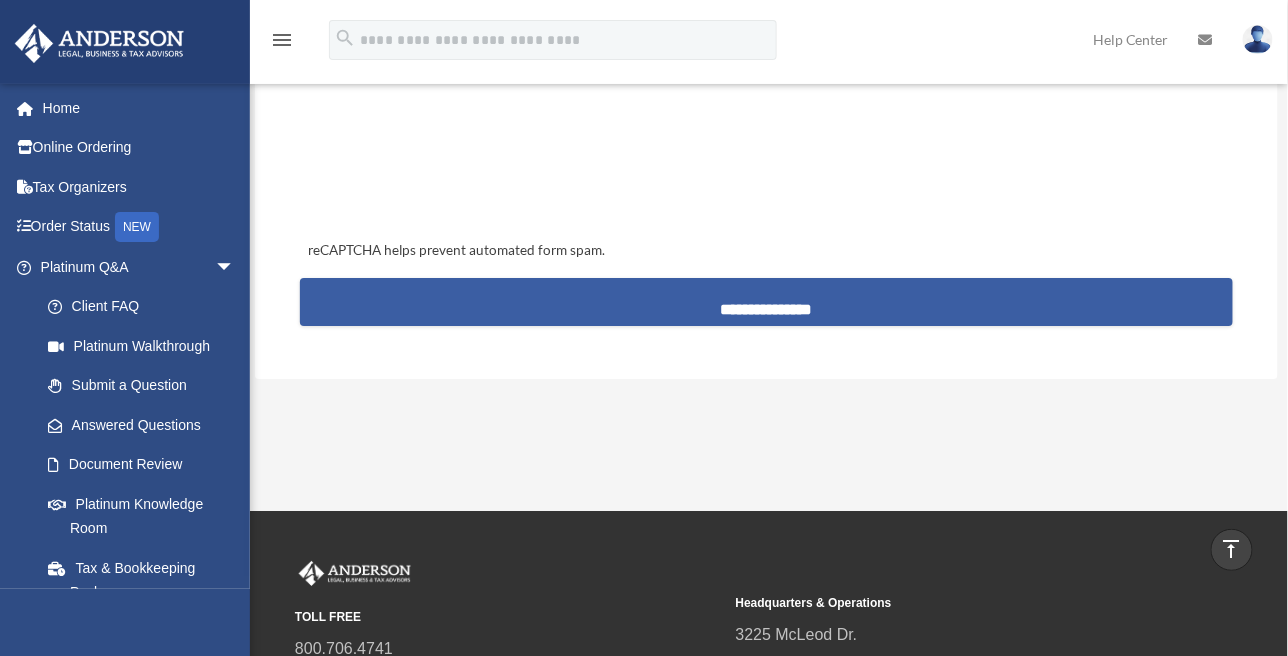 click on "**********" at bounding box center [766, 302] 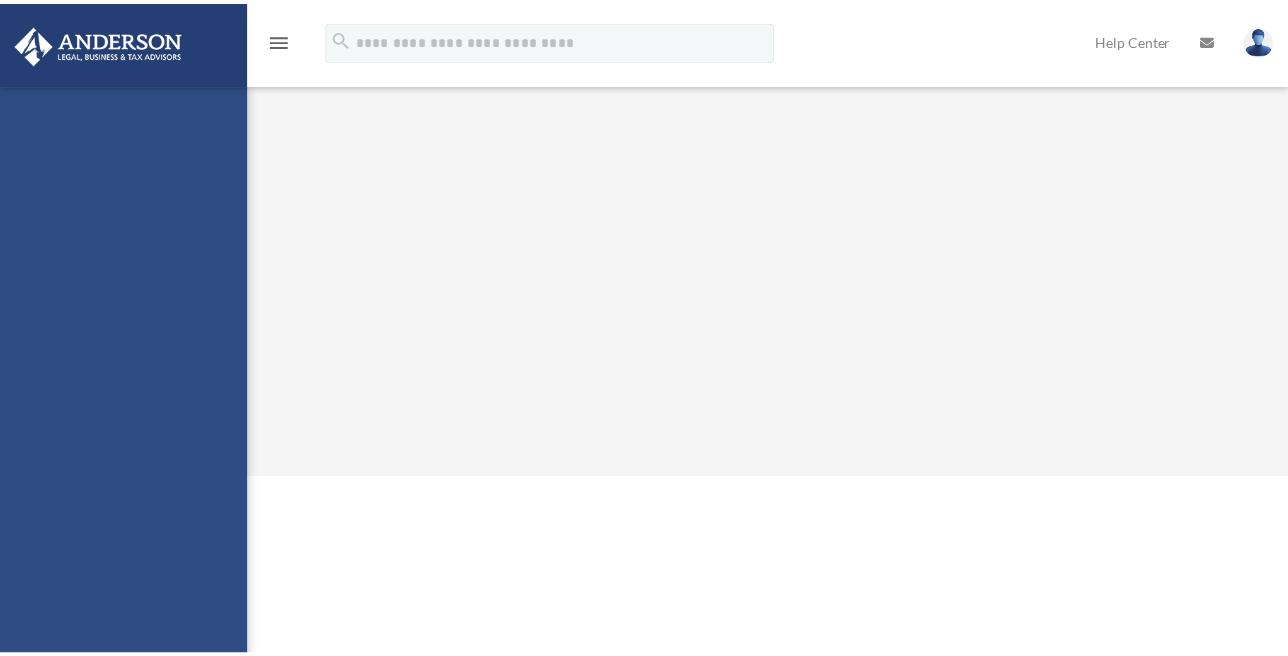 scroll, scrollTop: 0, scrollLeft: 0, axis: both 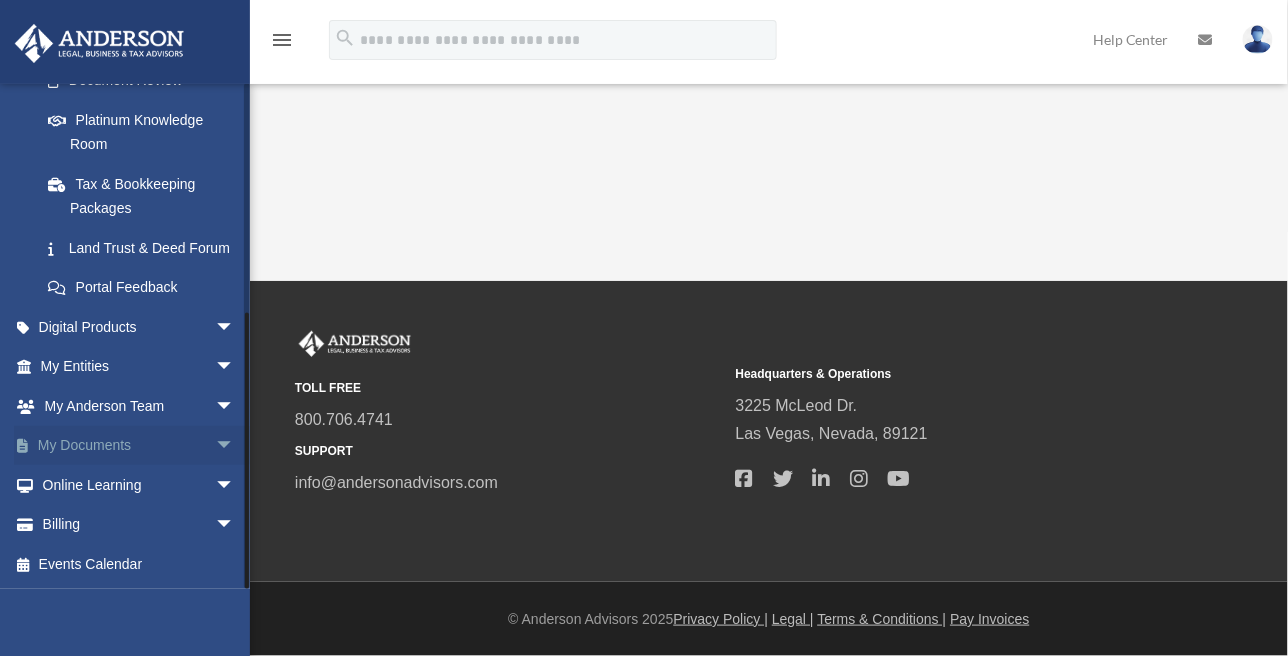 click on "My Documents arrow_drop_down" at bounding box center [139, 446] 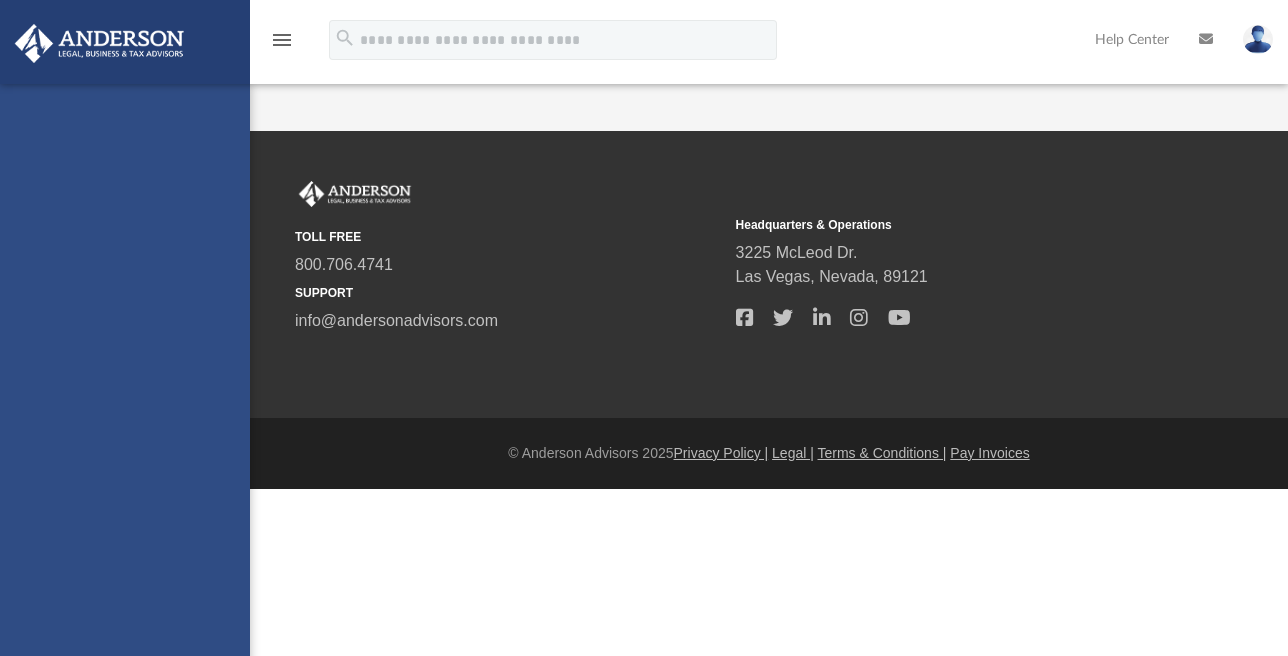 scroll, scrollTop: 0, scrollLeft: 0, axis: both 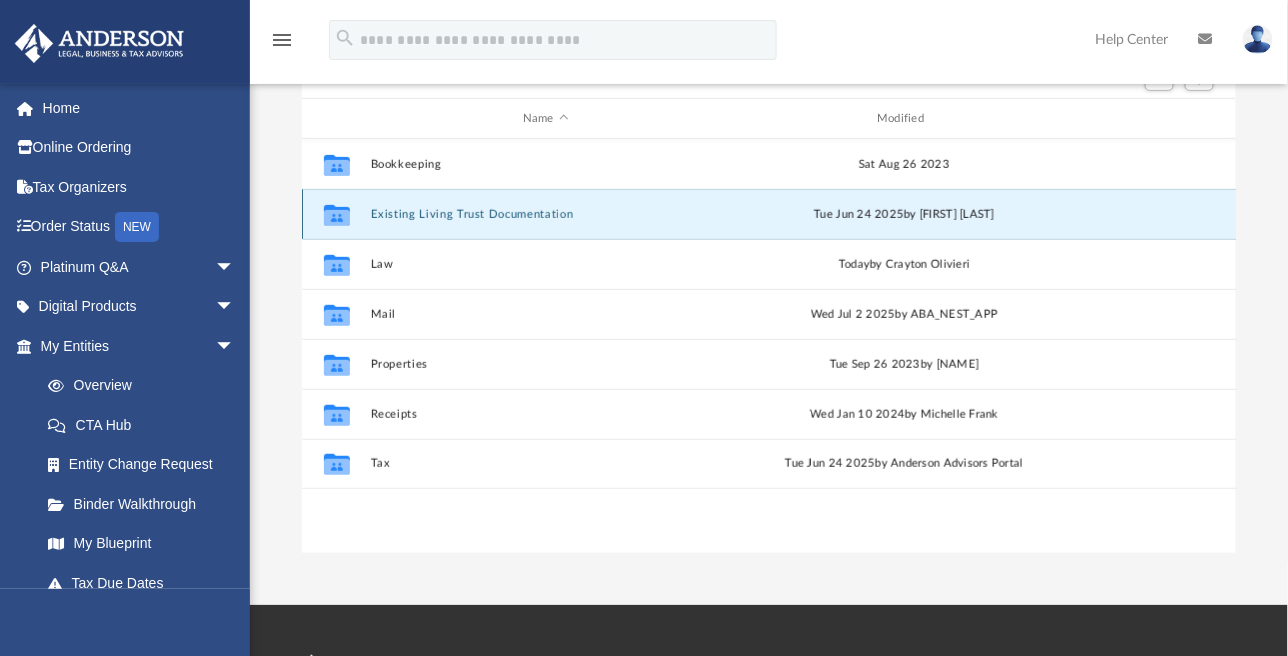 click on "Existing Living Trust Documentation" at bounding box center (545, 214) 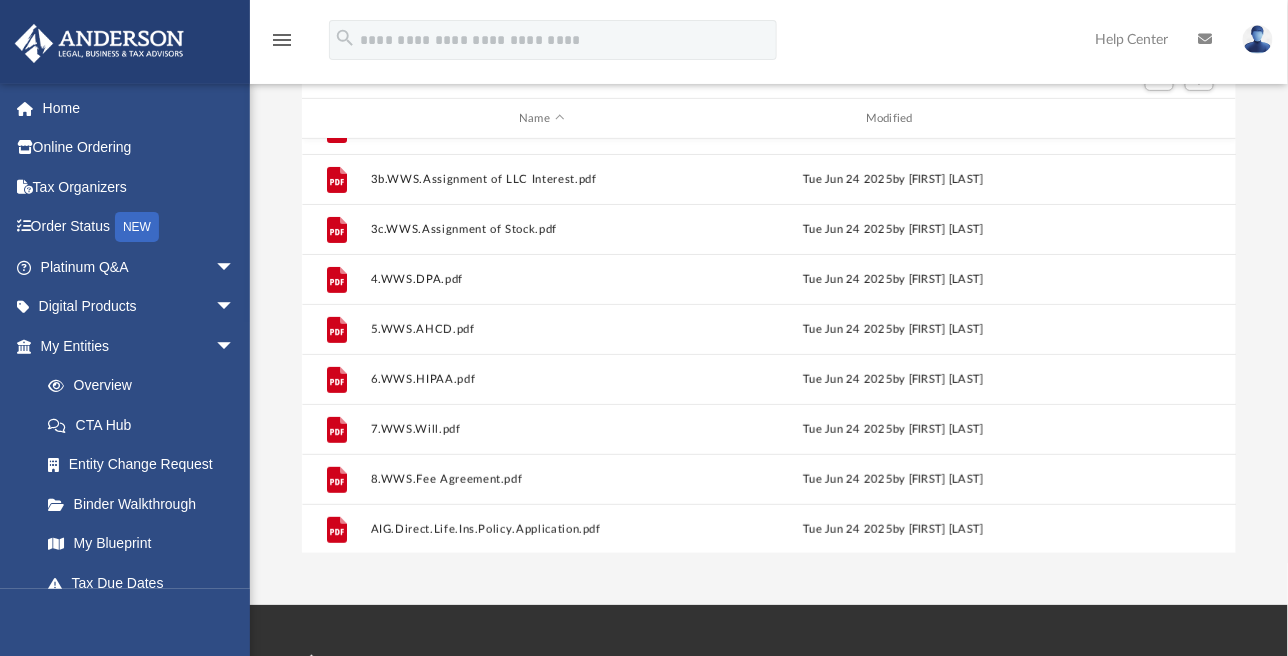 scroll, scrollTop: 185, scrollLeft: 0, axis: vertical 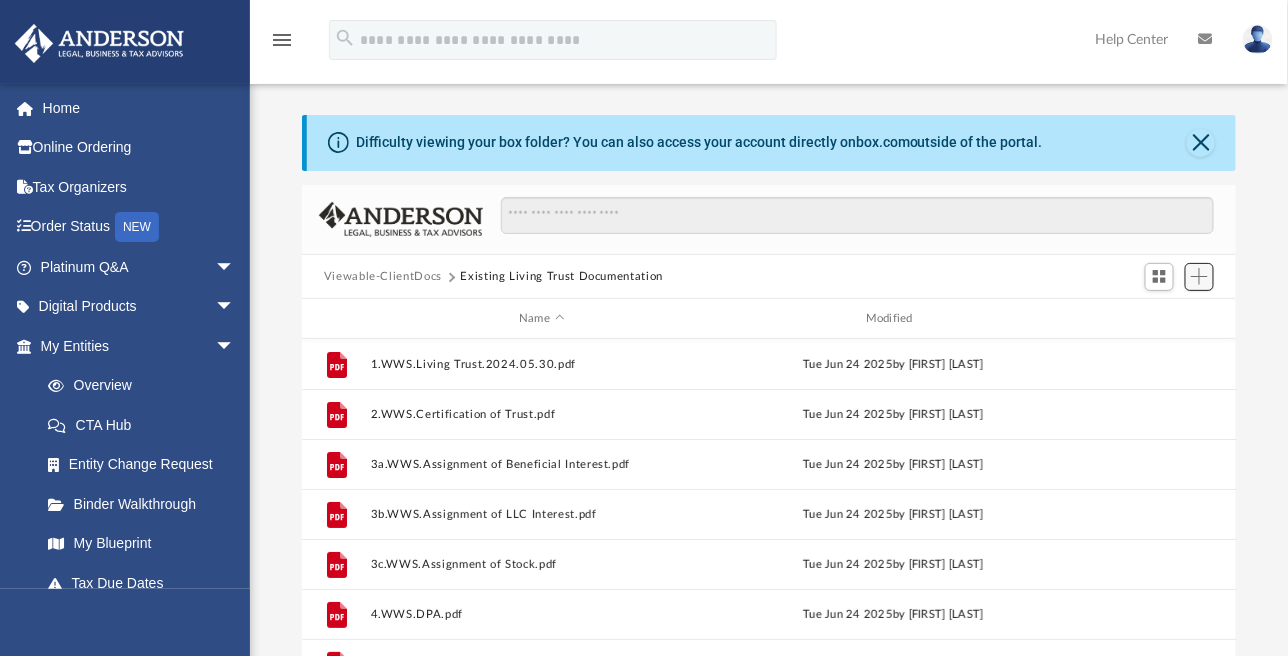click at bounding box center [1199, 276] 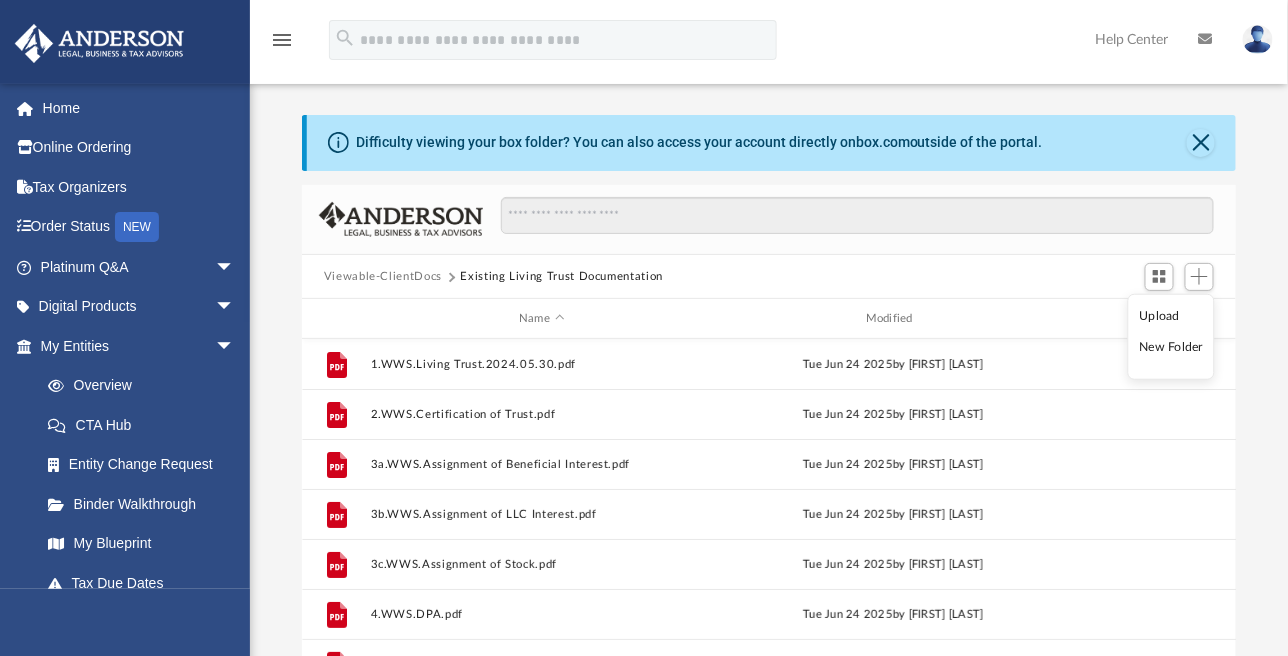 click on "Upload" at bounding box center (1172, 316) 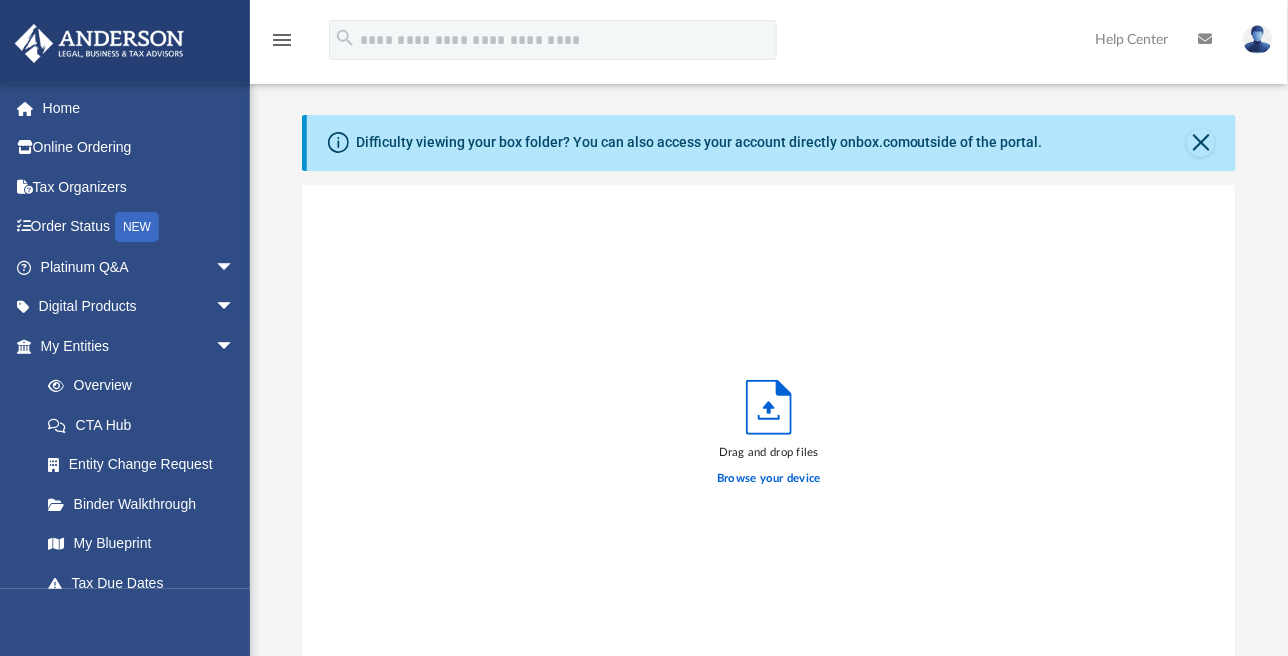 scroll, scrollTop: 16, scrollLeft: 16, axis: both 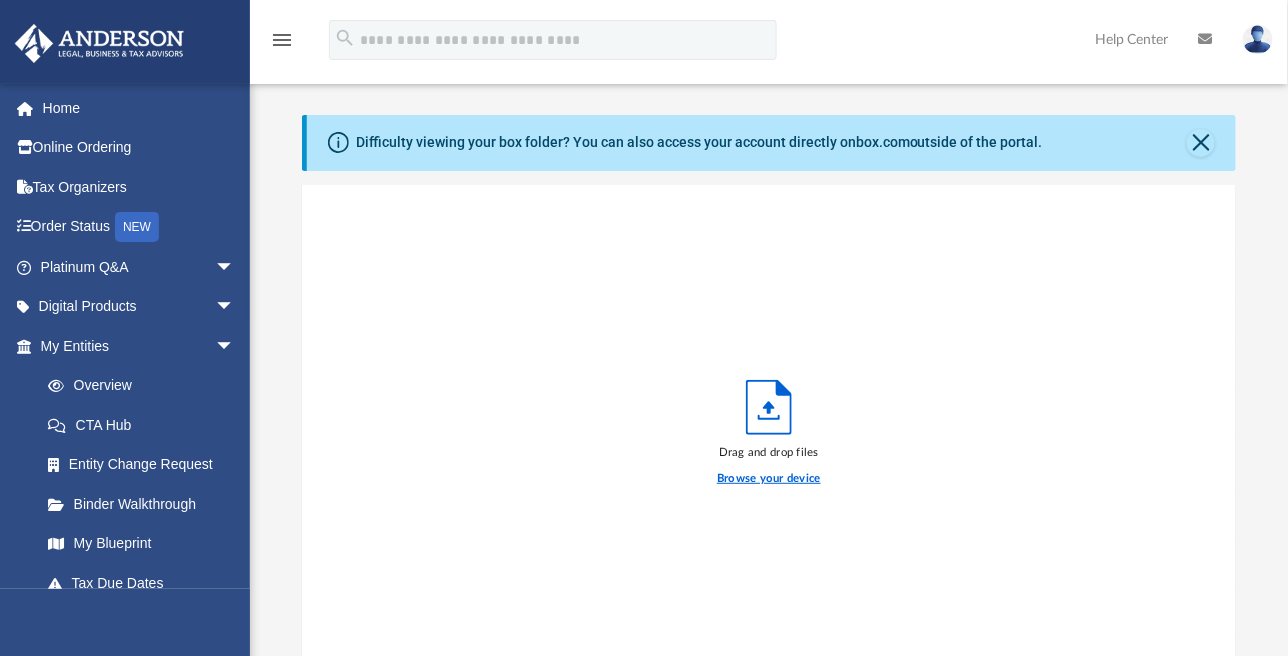 click on "Browse your device" at bounding box center (769, 479) 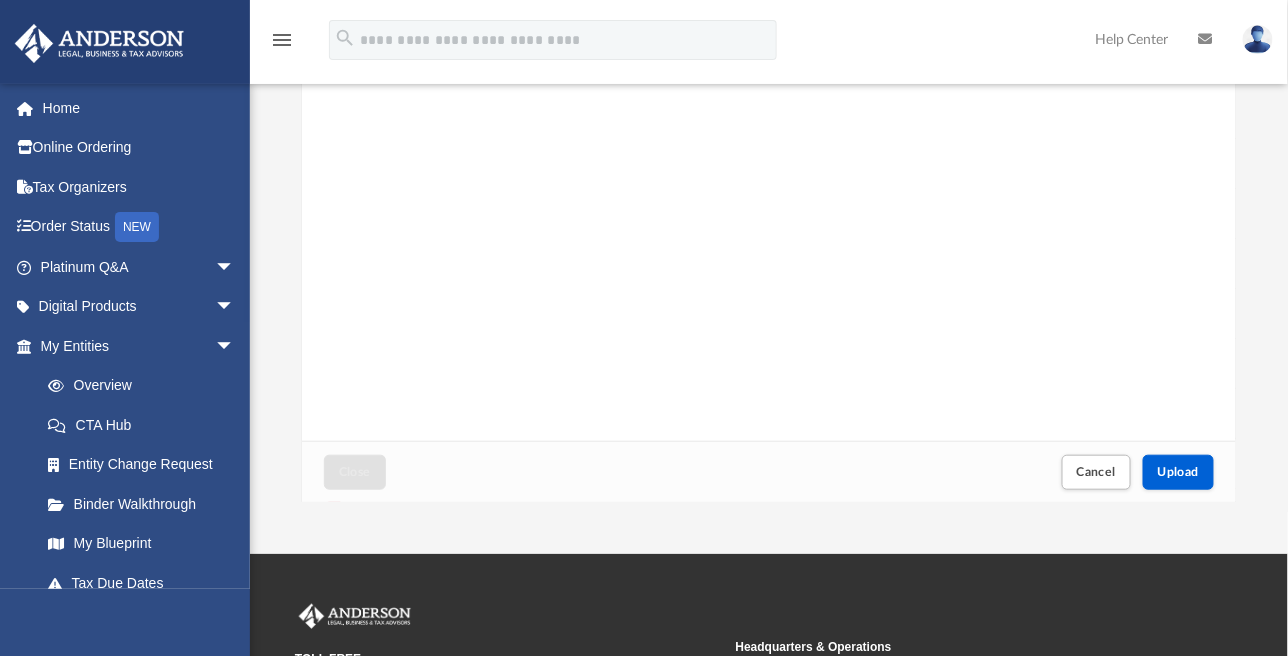 scroll, scrollTop: 300, scrollLeft: 0, axis: vertical 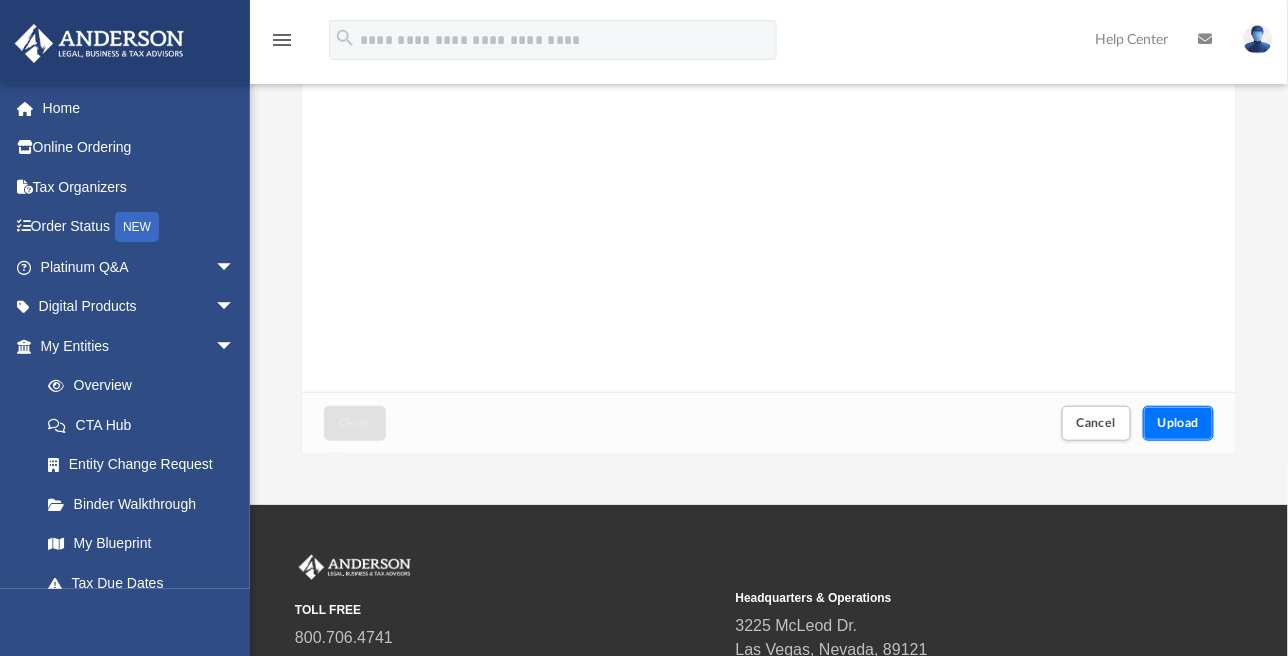 click on "Upload" at bounding box center (1179, 423) 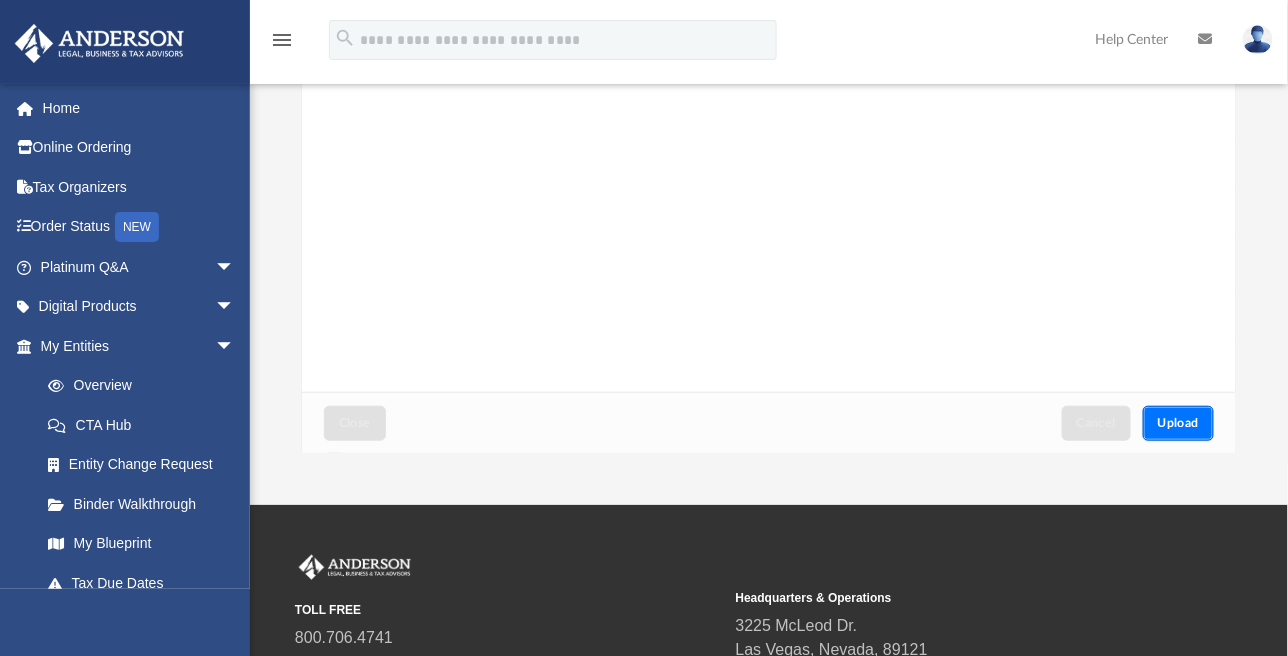 scroll, scrollTop: 250, scrollLeft: 0, axis: vertical 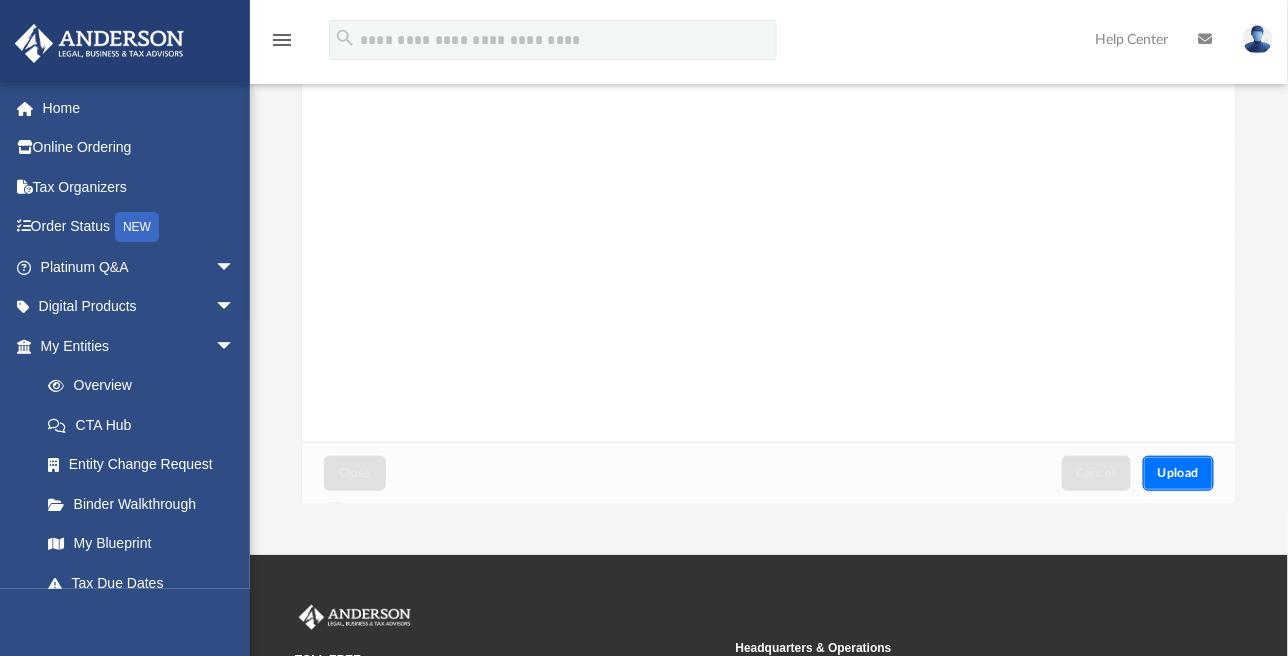 type 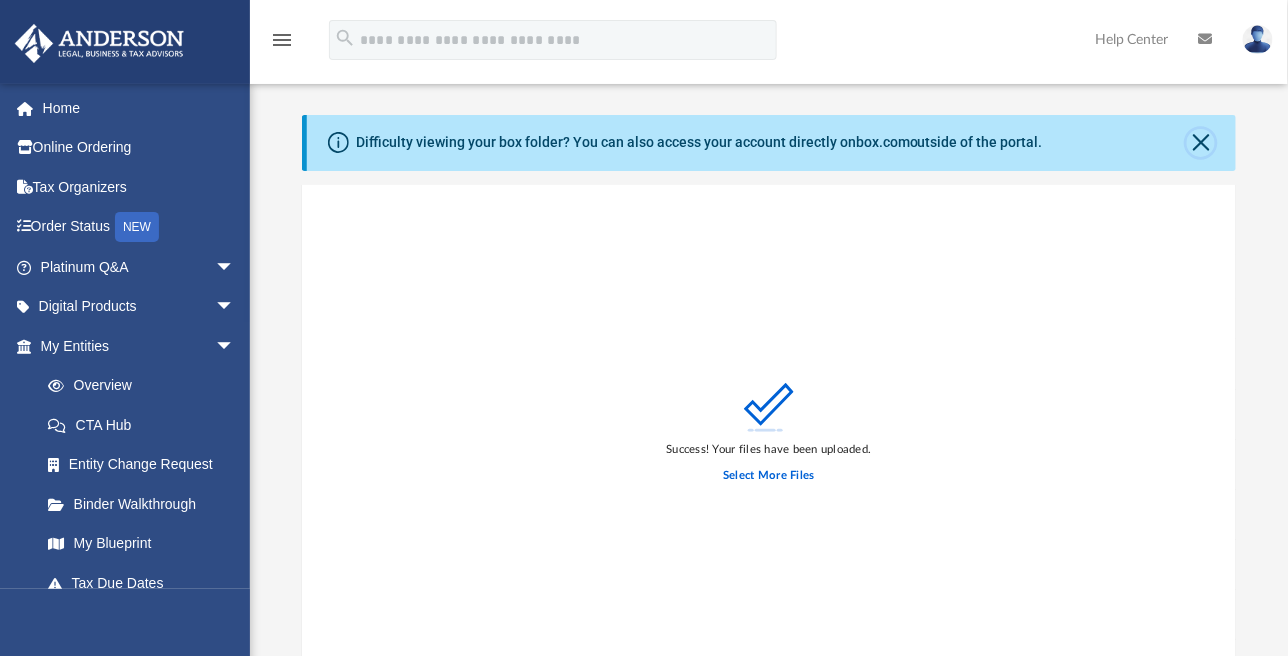 click 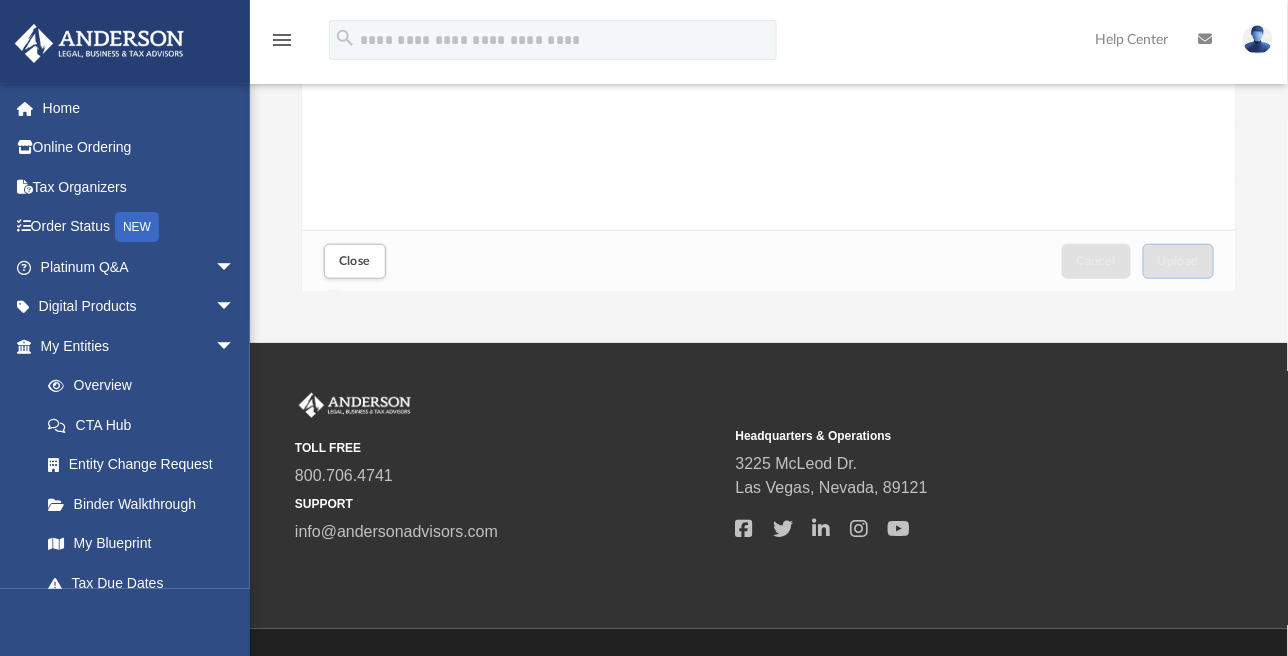scroll, scrollTop: 436, scrollLeft: 0, axis: vertical 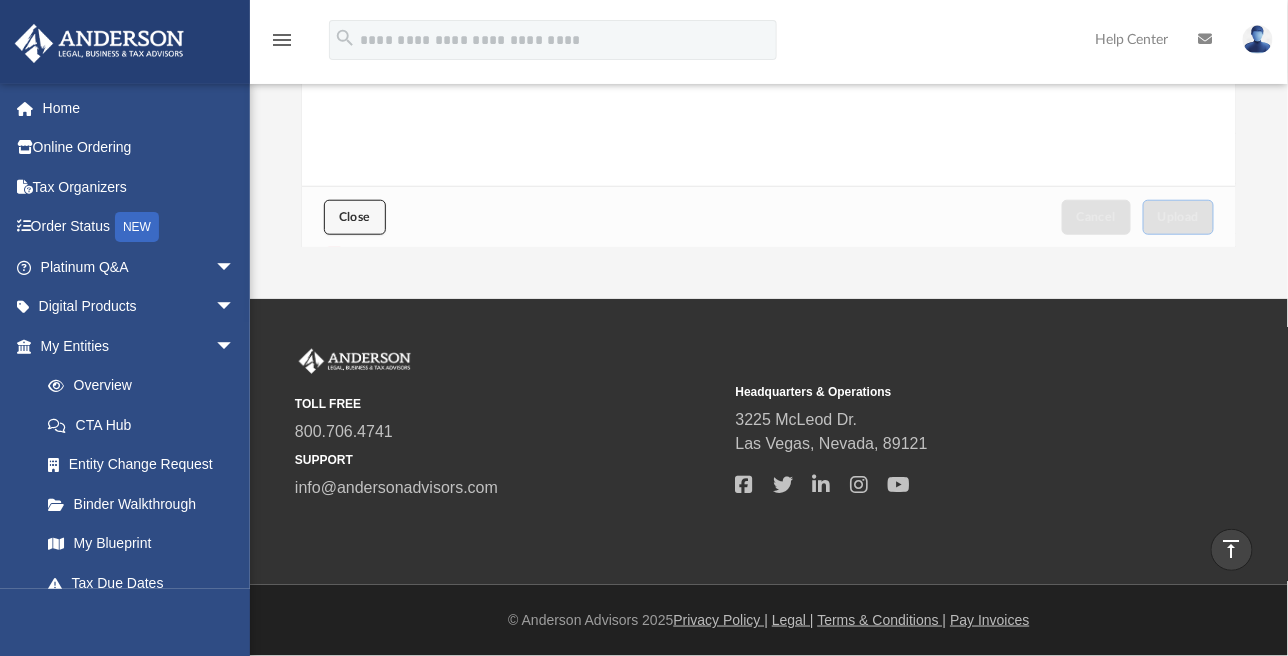 click on "Close" at bounding box center [355, 217] 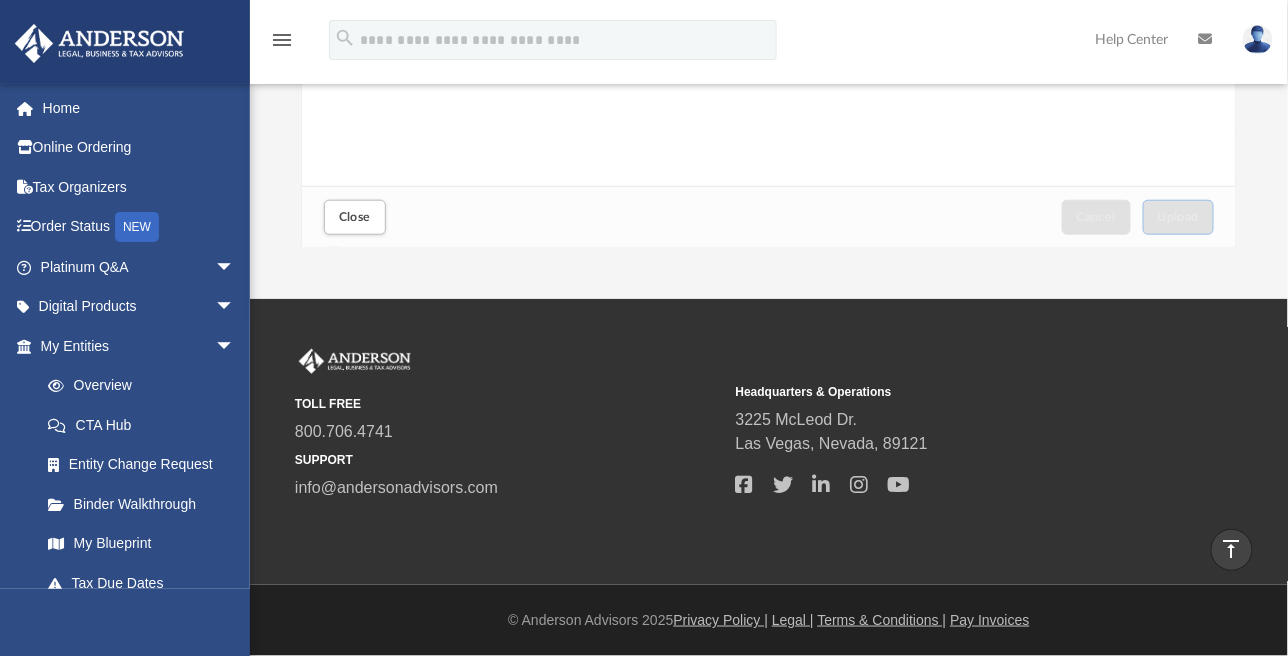 scroll, scrollTop: 0, scrollLeft: 0, axis: both 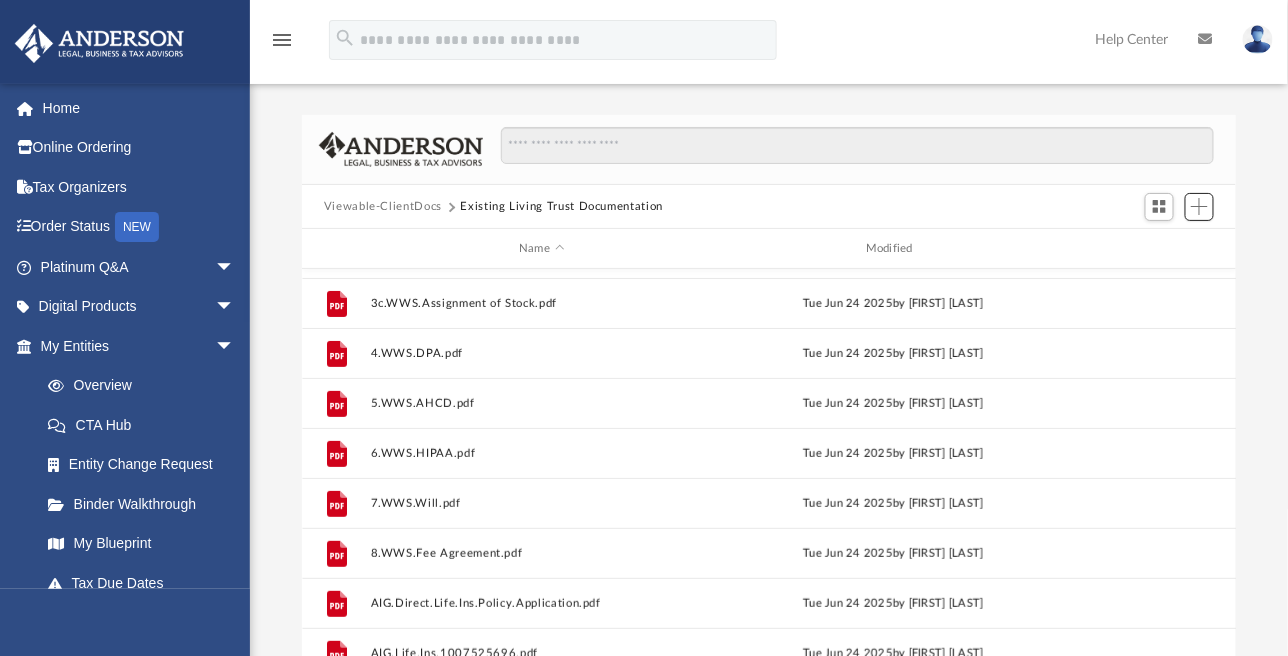 type 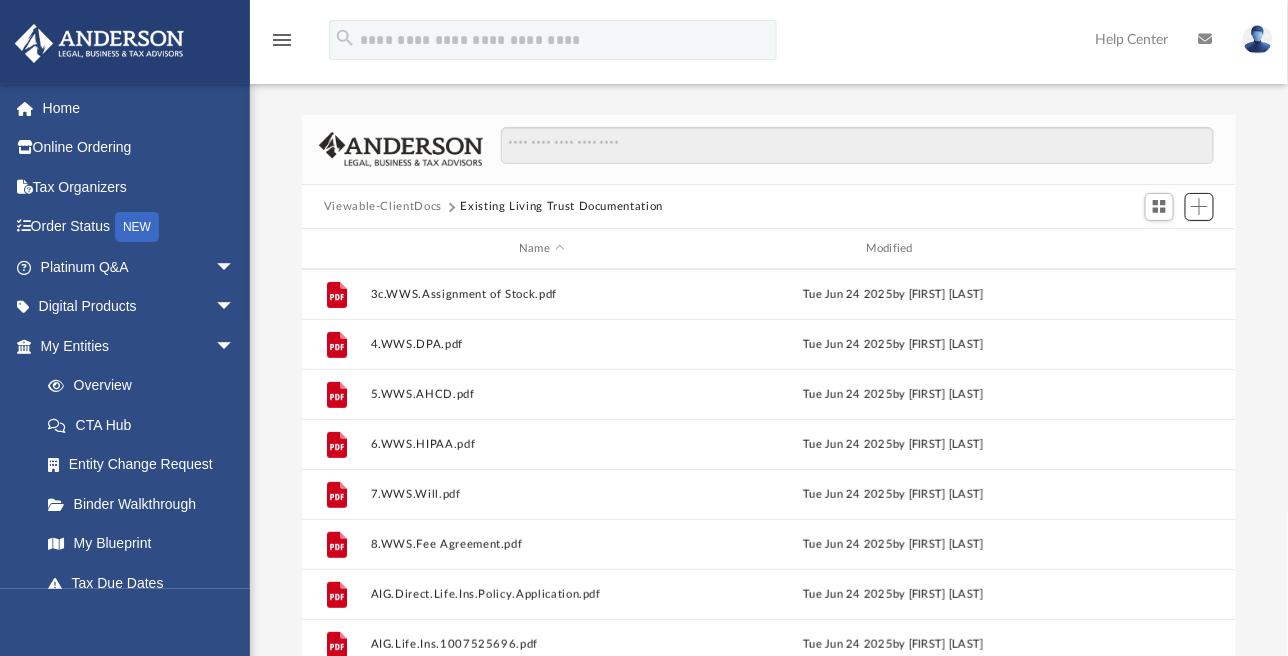 scroll, scrollTop: 235, scrollLeft: 0, axis: vertical 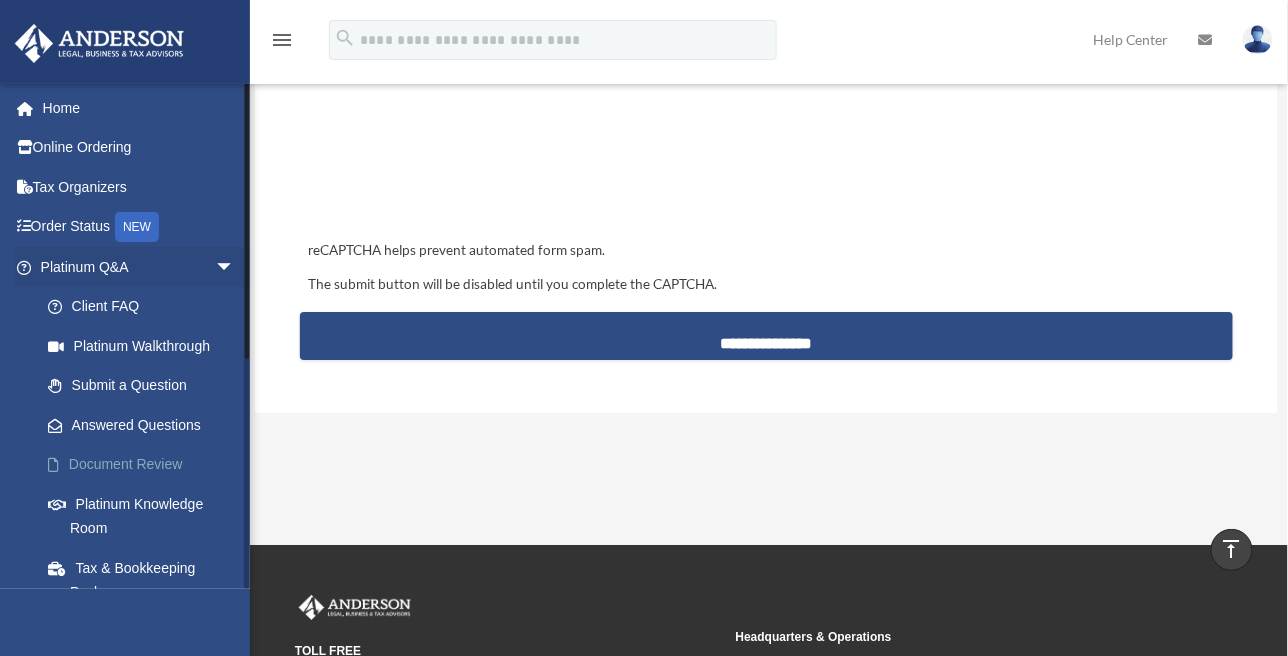 click on "Document Review" at bounding box center [146, 465] 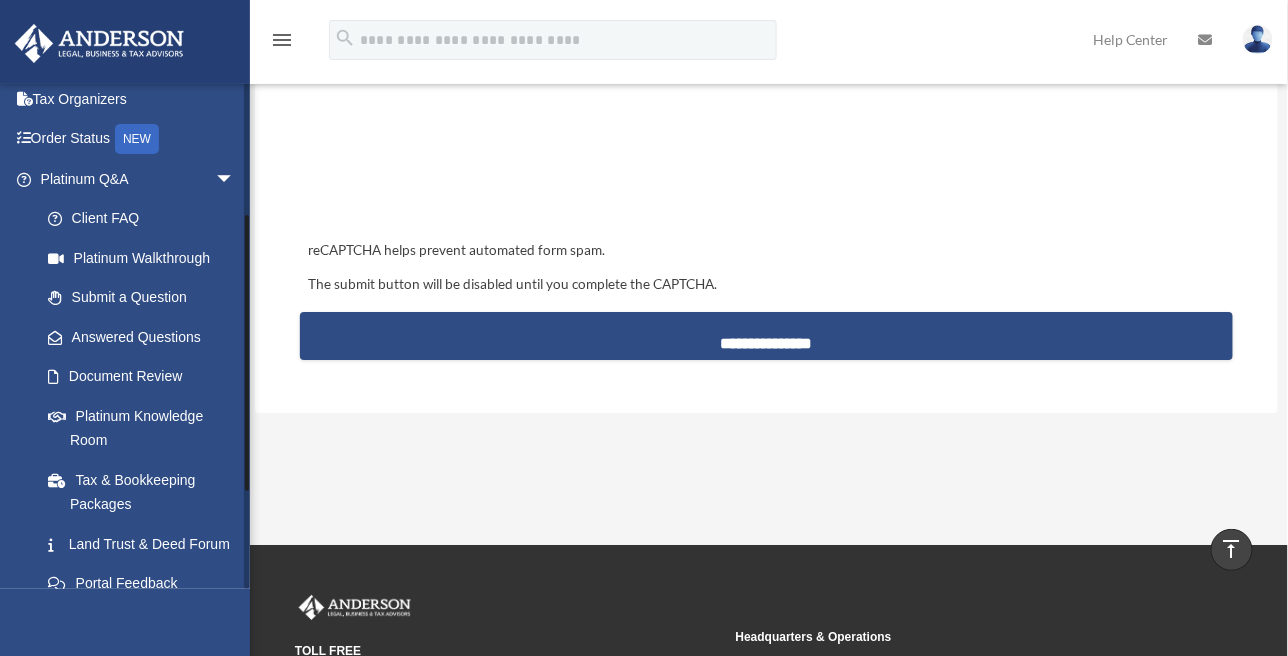 scroll, scrollTop: 407, scrollLeft: 0, axis: vertical 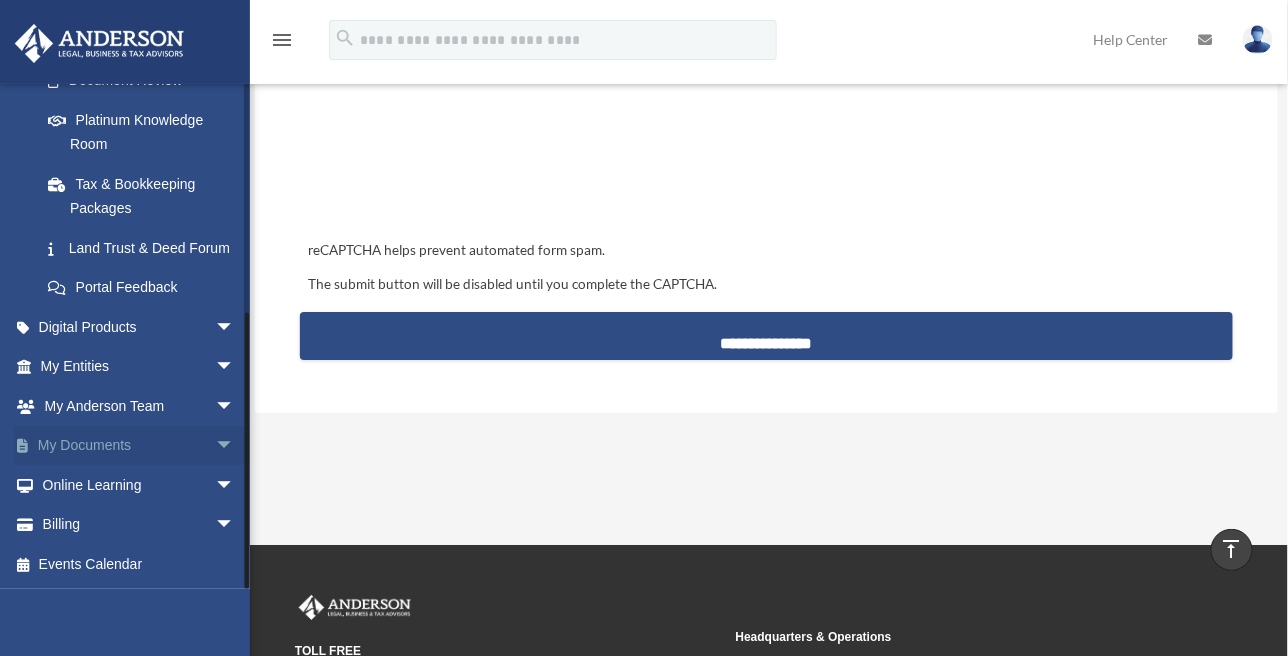 click on "My Documents arrow_drop_down" at bounding box center [139, 446] 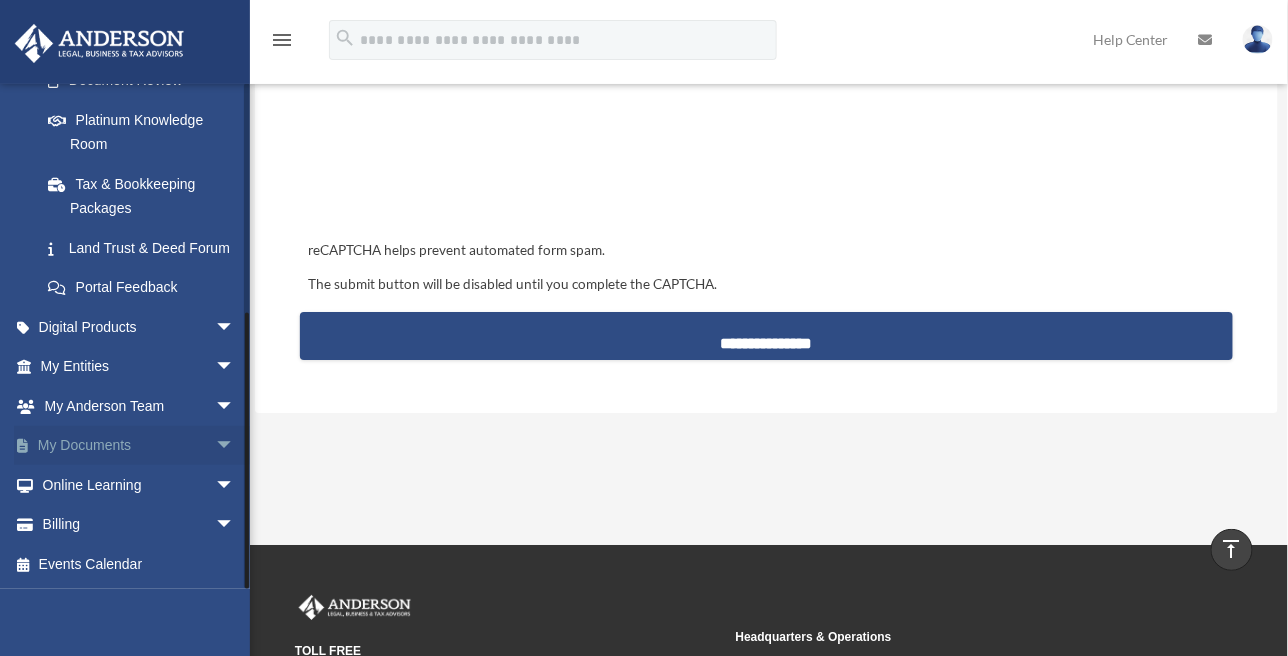 click on "My Documents arrow_drop_down" at bounding box center [139, 446] 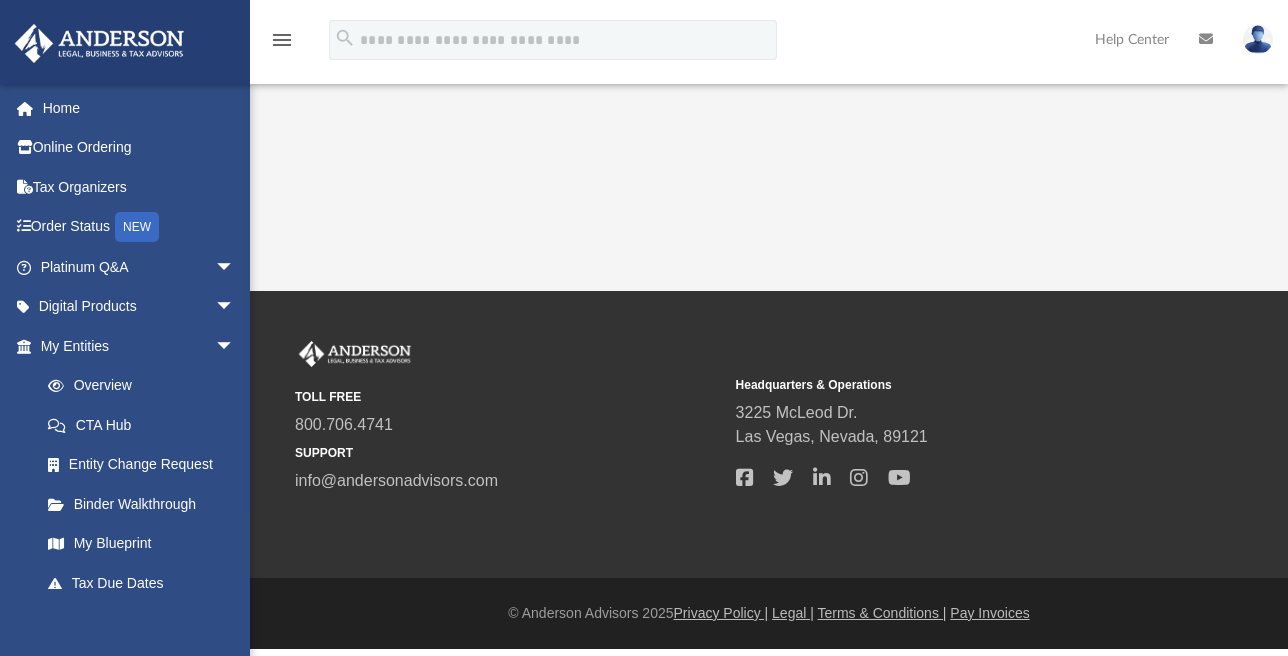scroll, scrollTop: 0, scrollLeft: 0, axis: both 